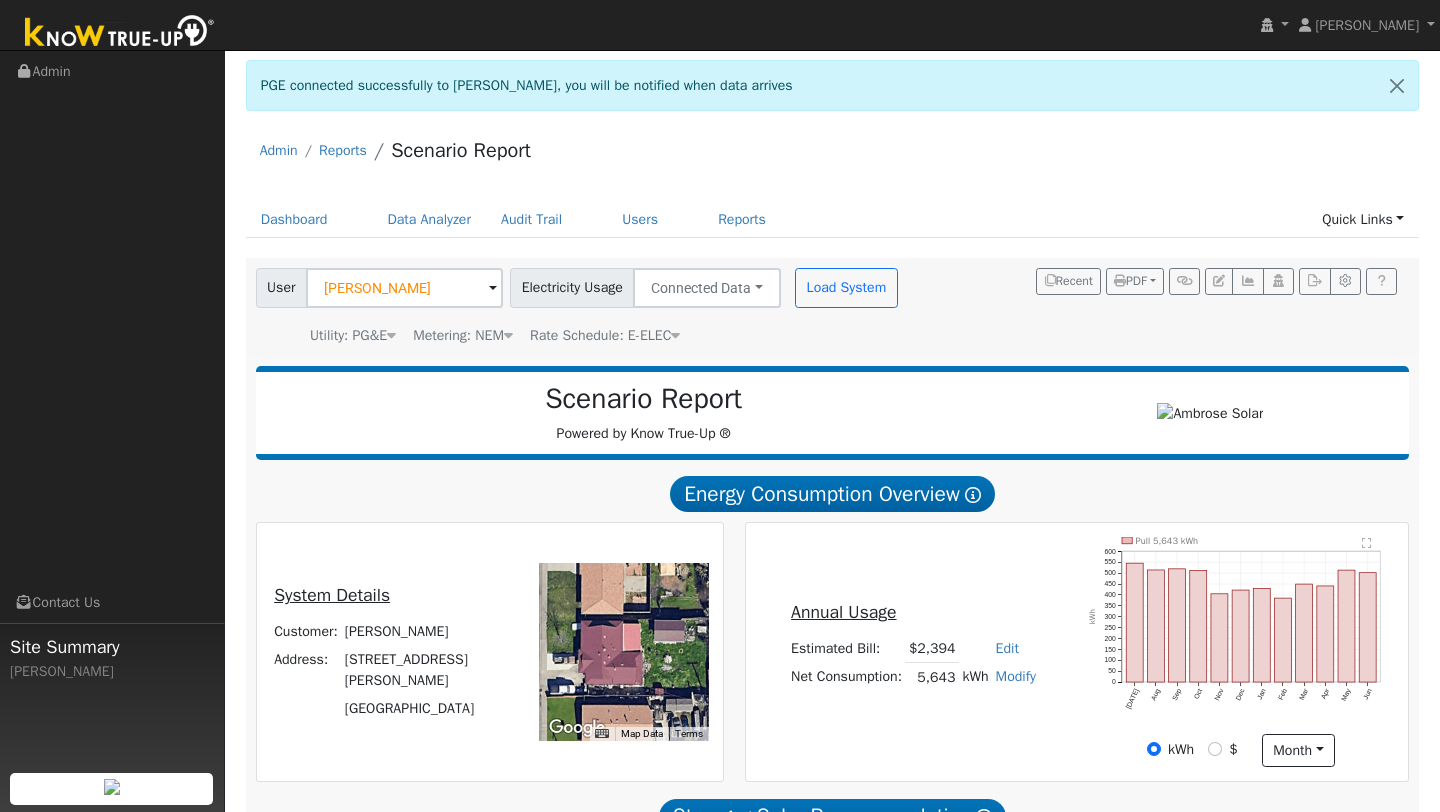 scroll, scrollTop: 1650, scrollLeft: 0, axis: vertical 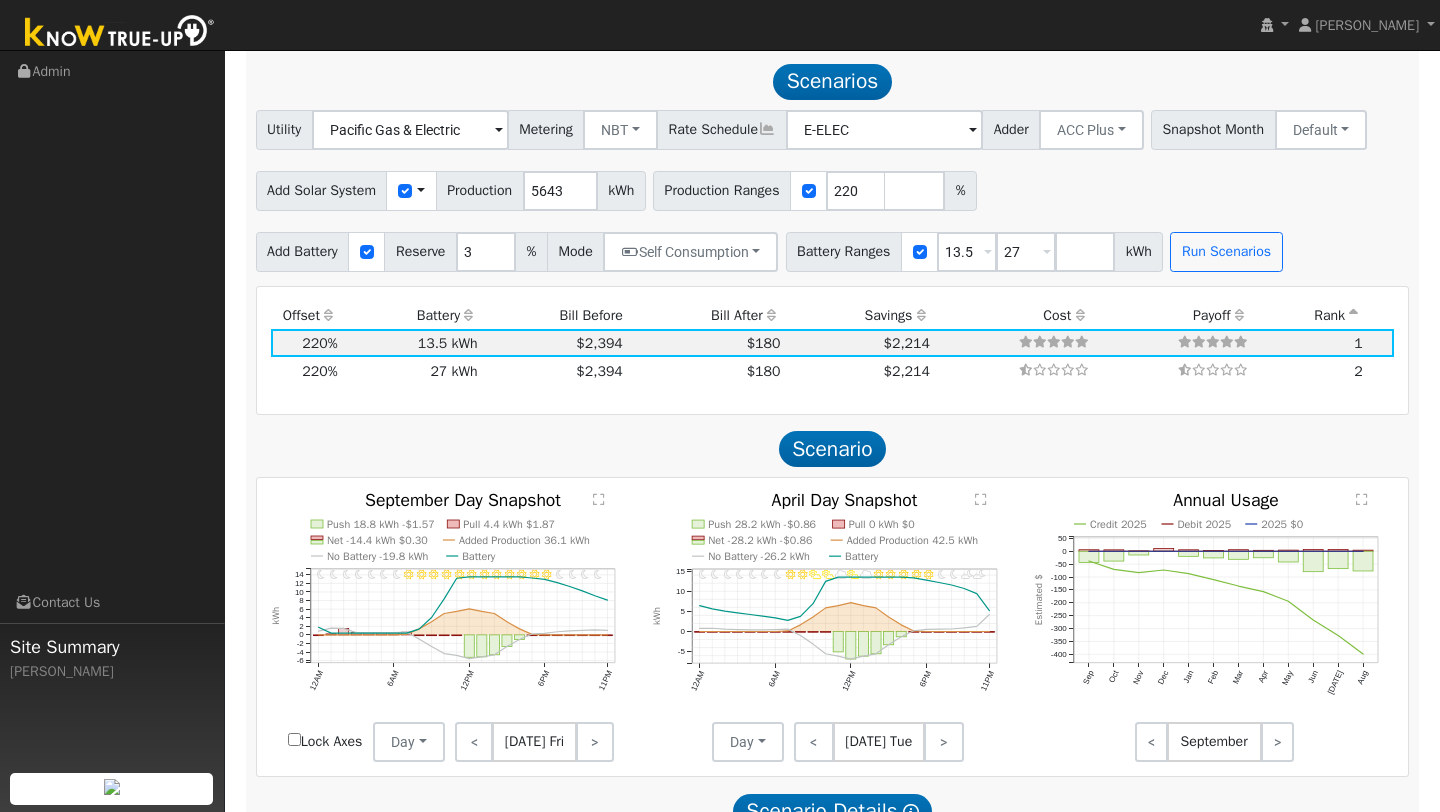 click at bounding box center (120, 33) 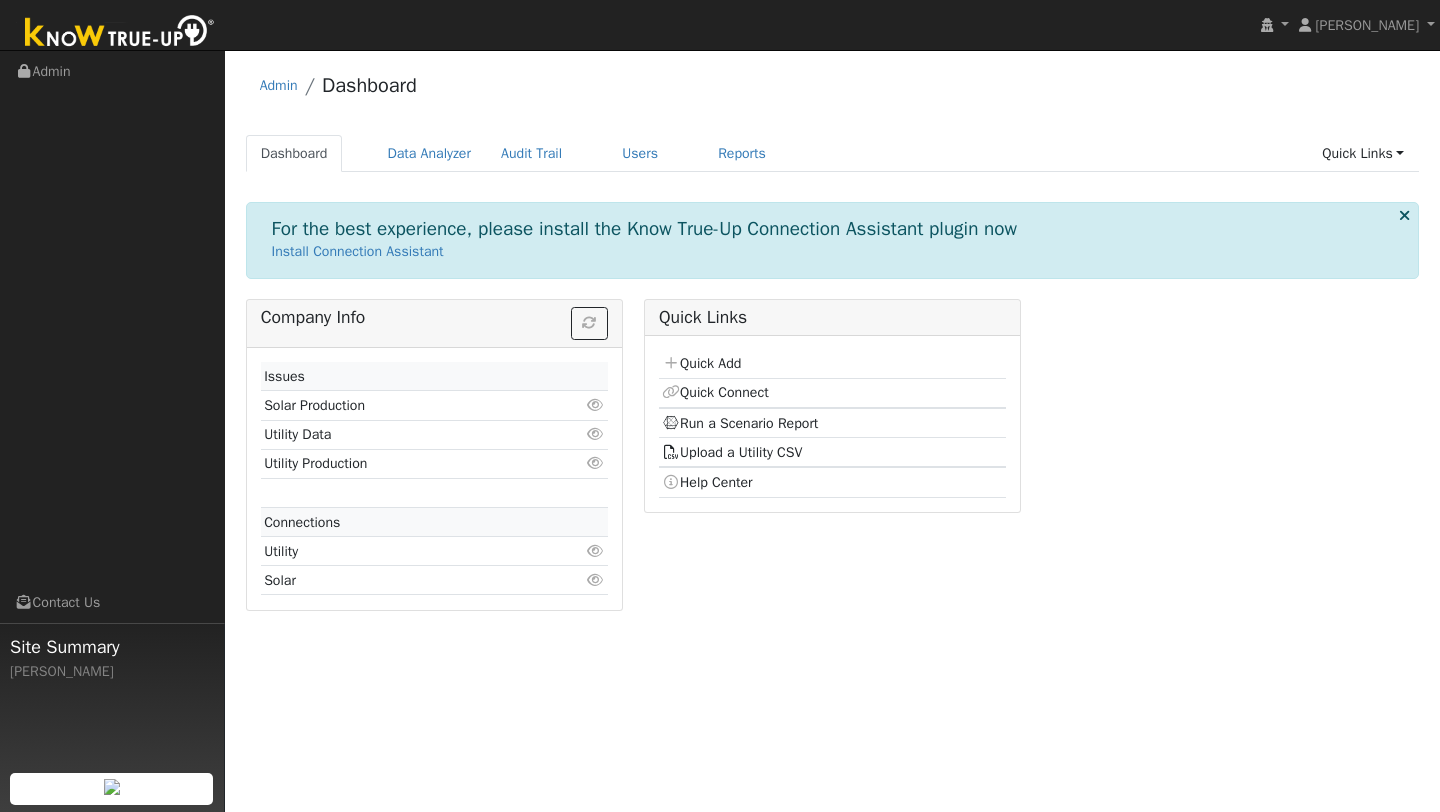 scroll, scrollTop: 0, scrollLeft: 0, axis: both 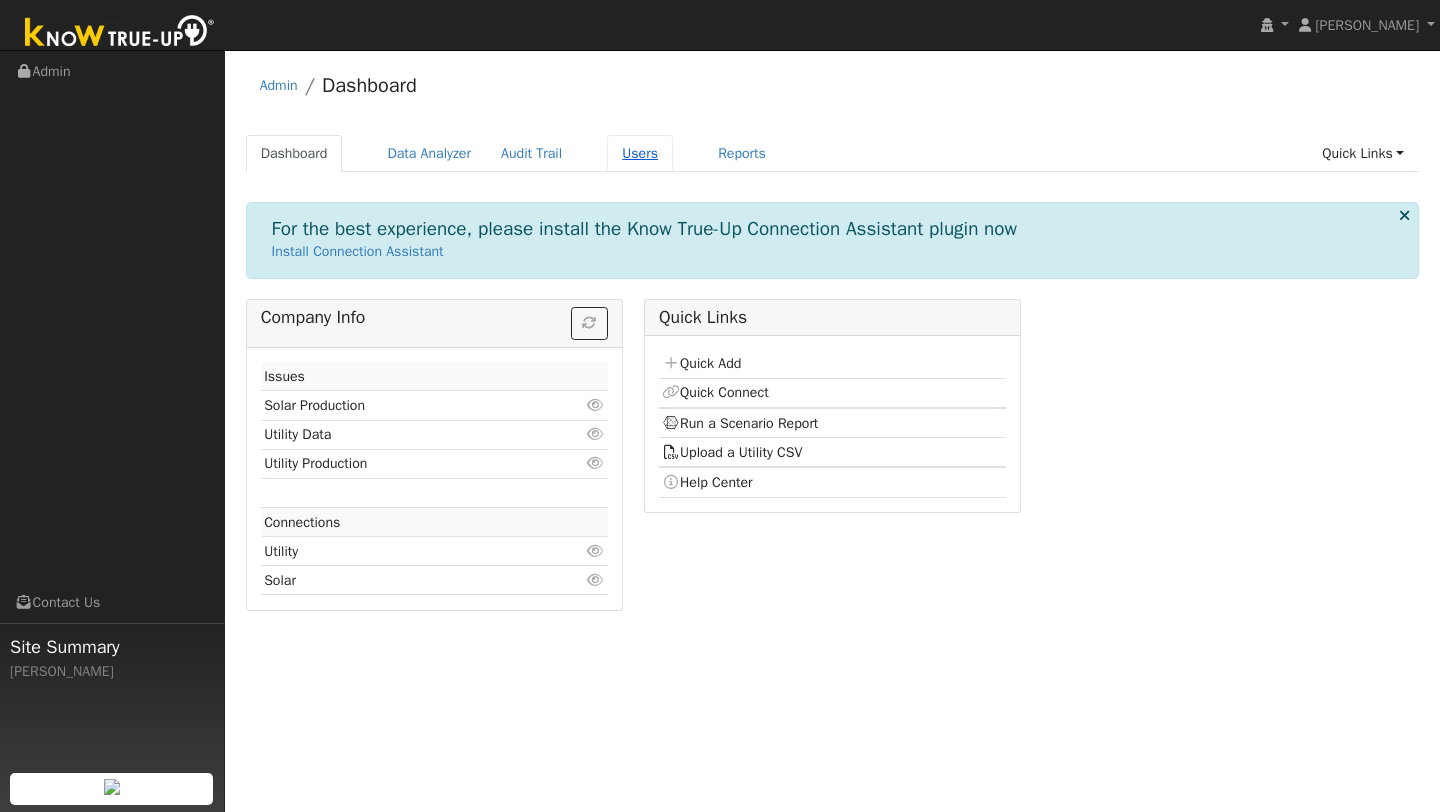 click on "Users" at bounding box center [640, 153] 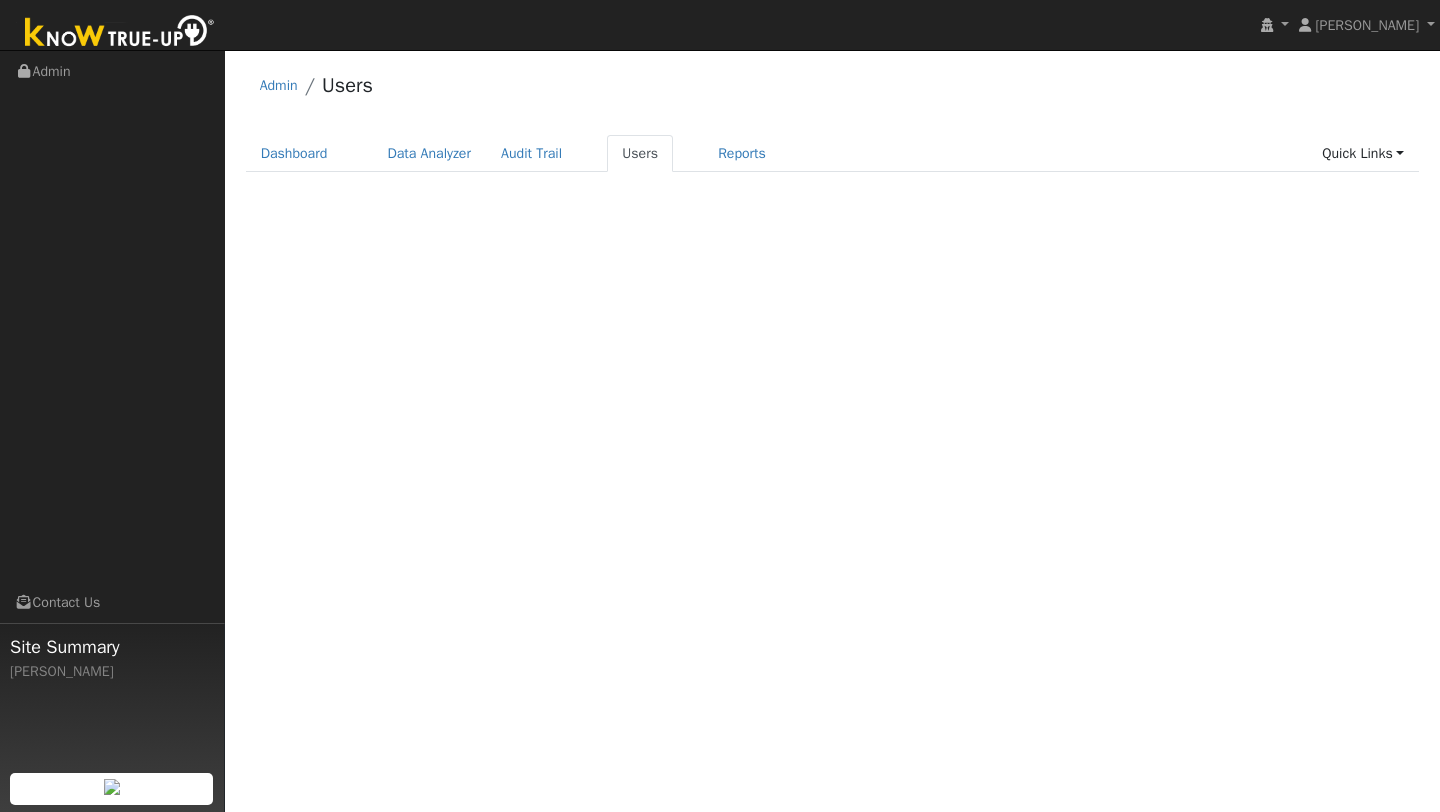 scroll, scrollTop: 0, scrollLeft: 0, axis: both 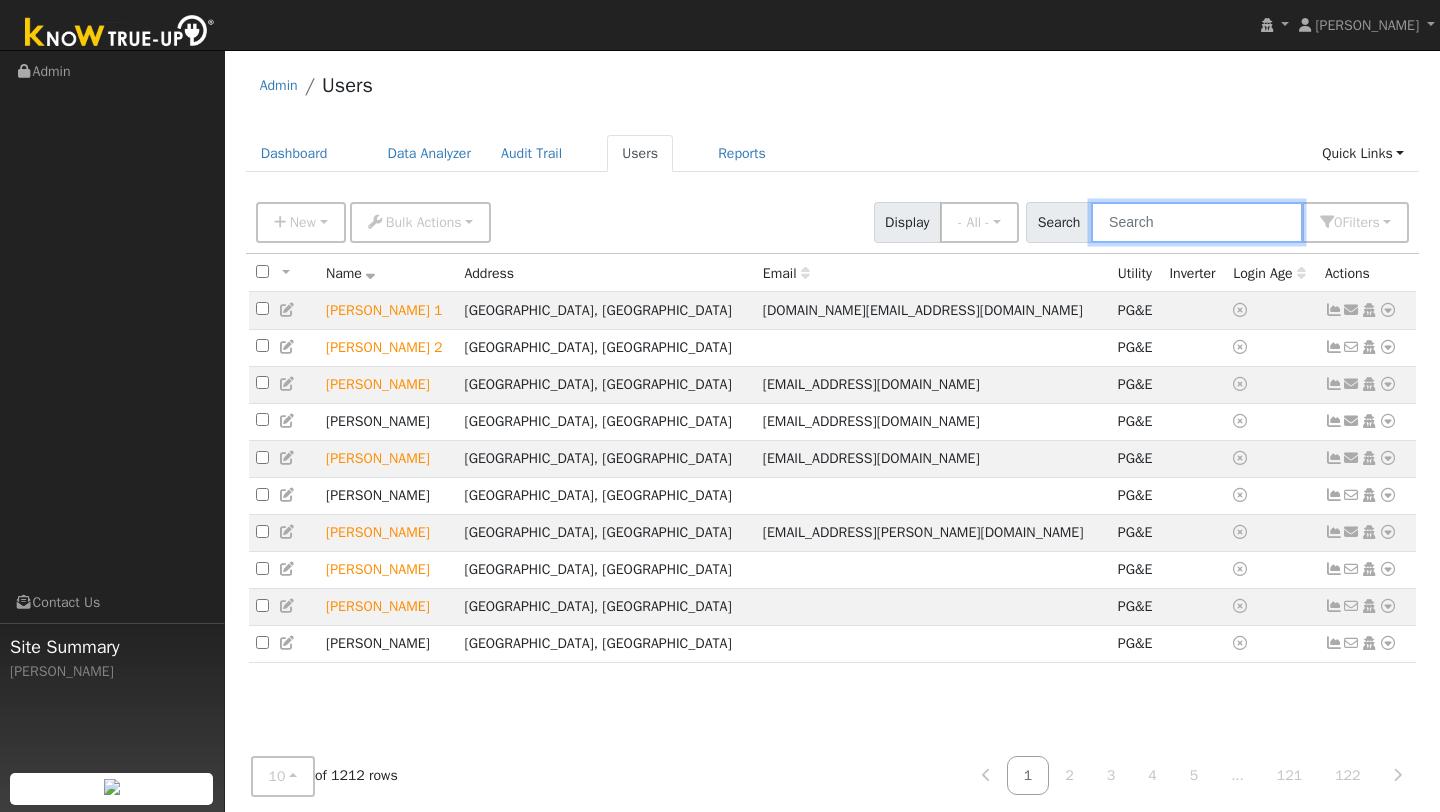 click at bounding box center [1197, 222] 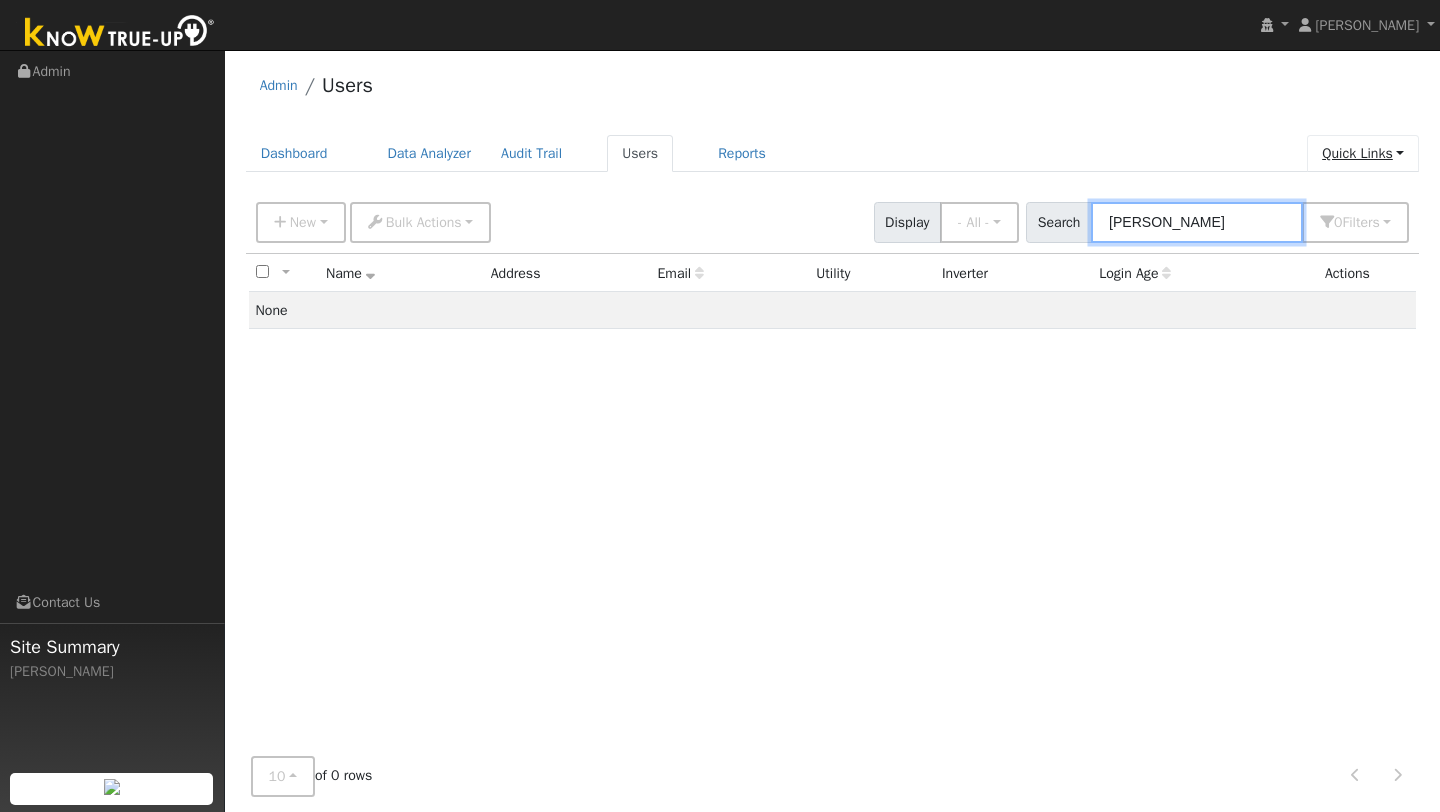 type on "lee richard" 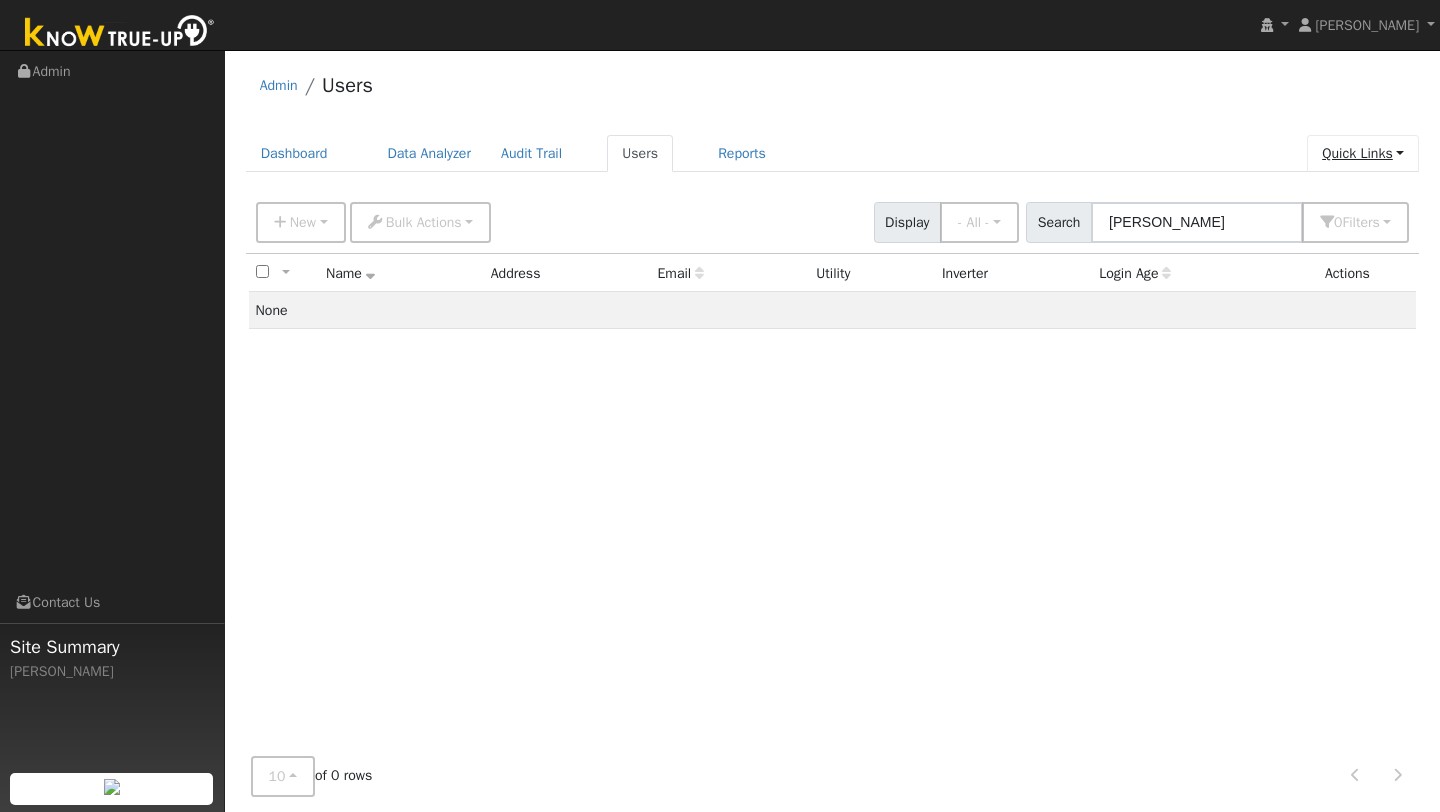 click on "Quick Links" at bounding box center (1363, 153) 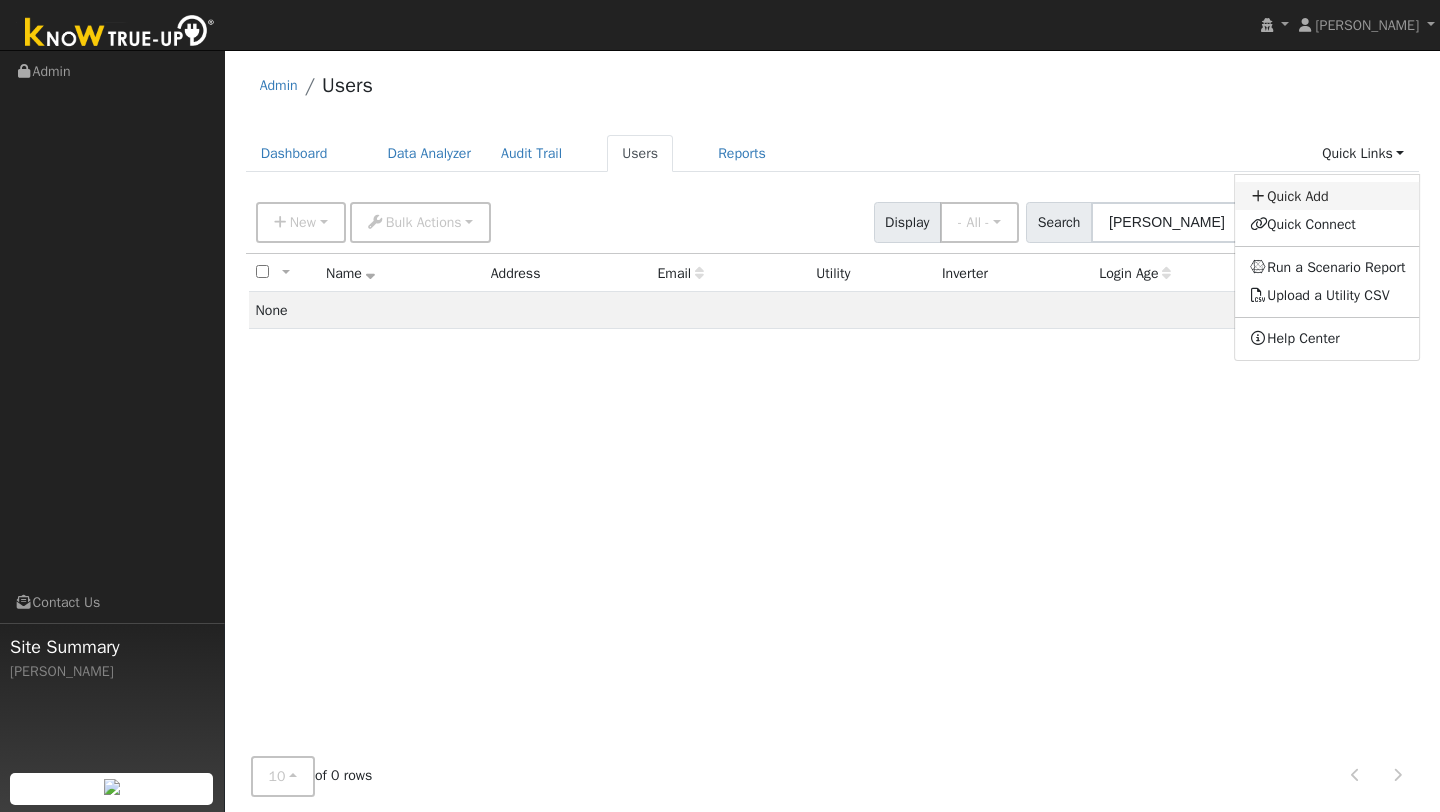 click on "Quick Add" at bounding box center [1328, 196] 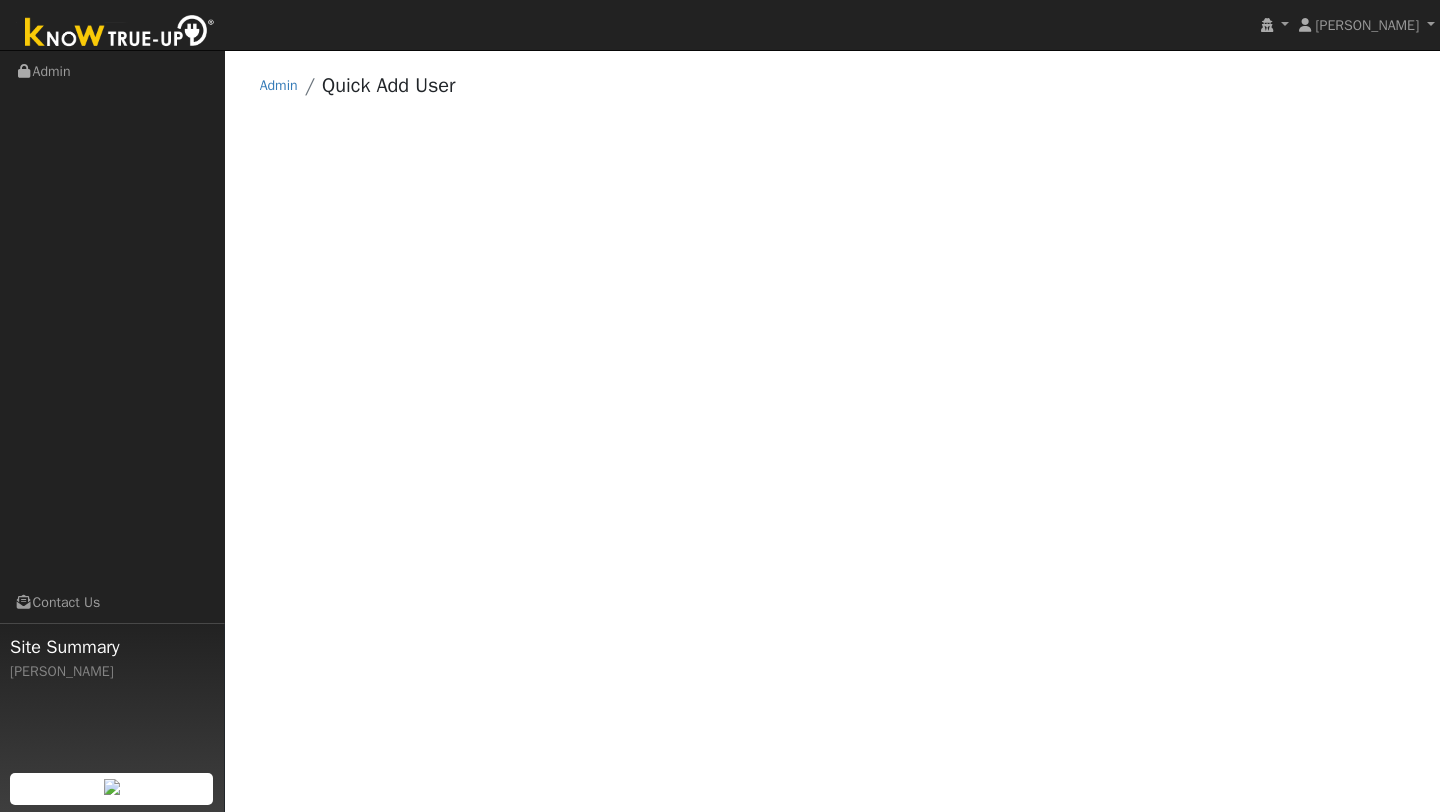 scroll, scrollTop: 0, scrollLeft: 0, axis: both 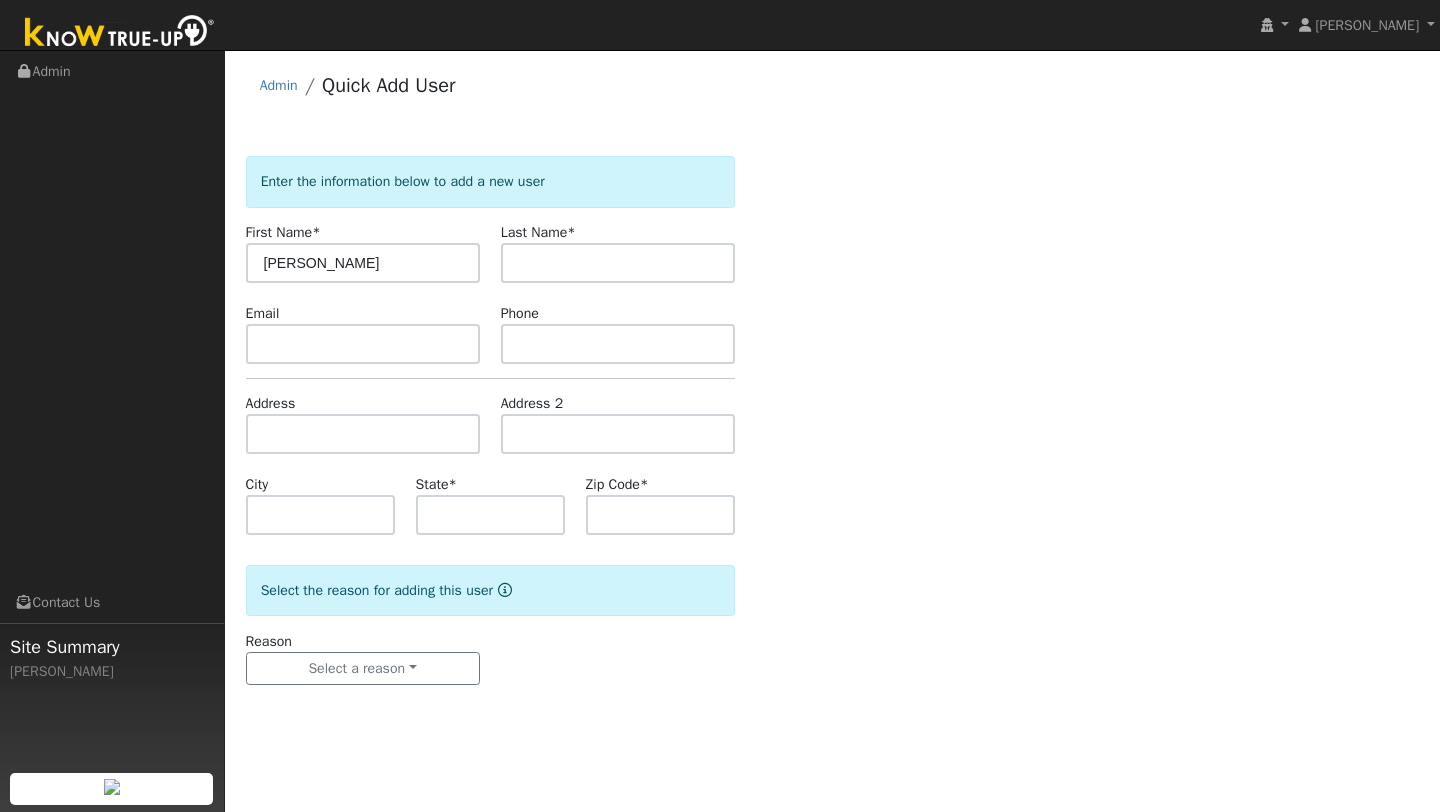 type on "[PERSON_NAME]" 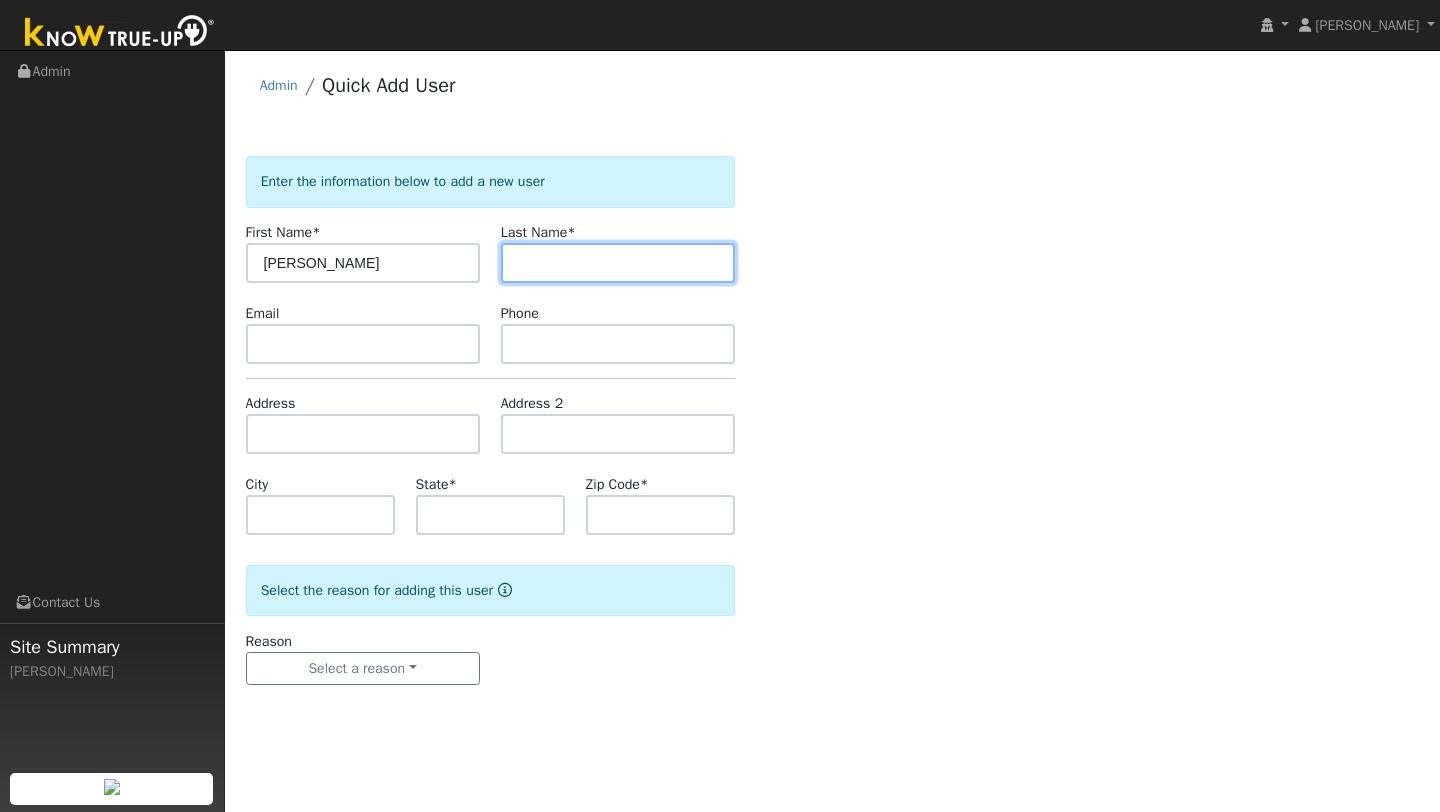 click at bounding box center (618, 263) 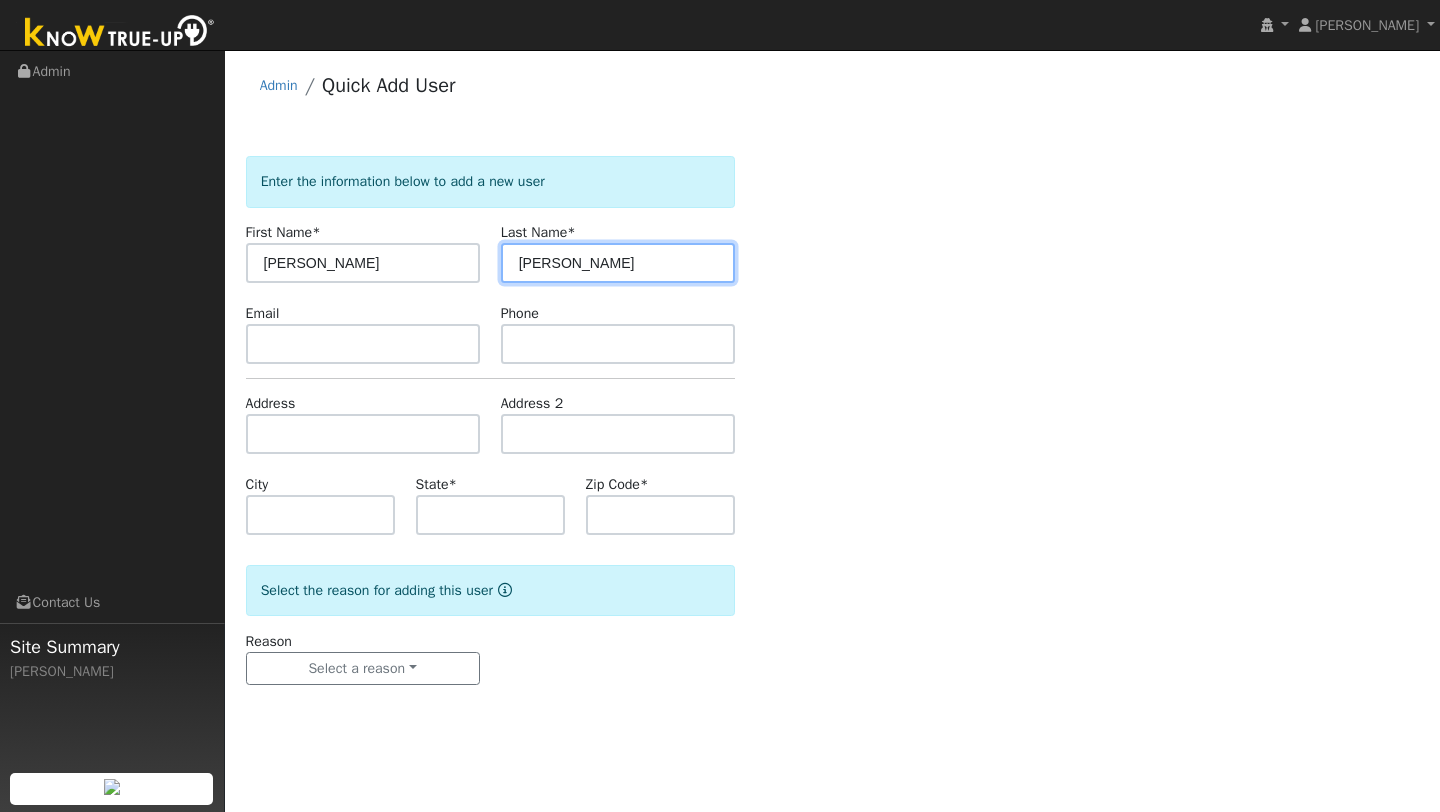 type on "Richardson" 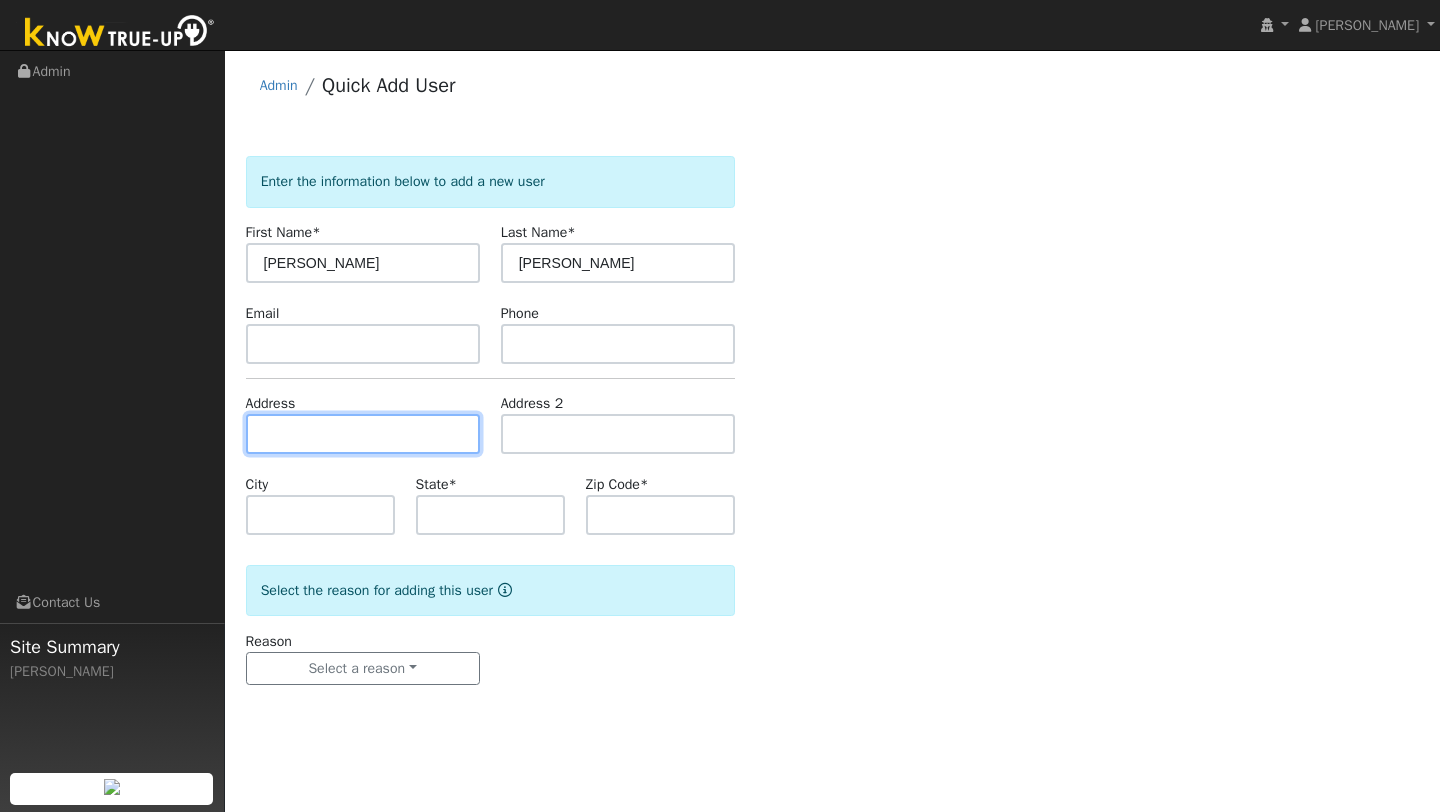 click at bounding box center (363, 434) 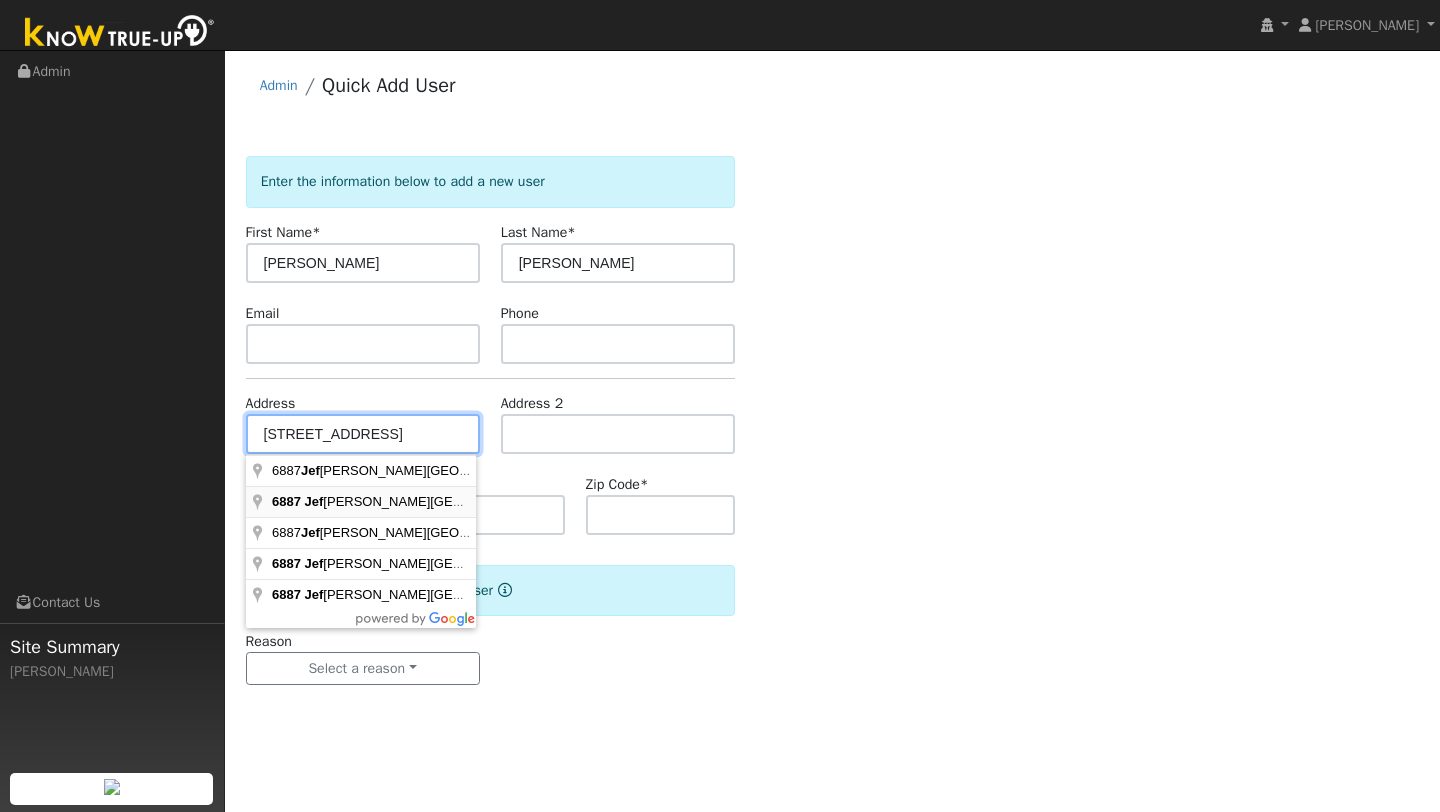 type on "6887 Jefferson Street" 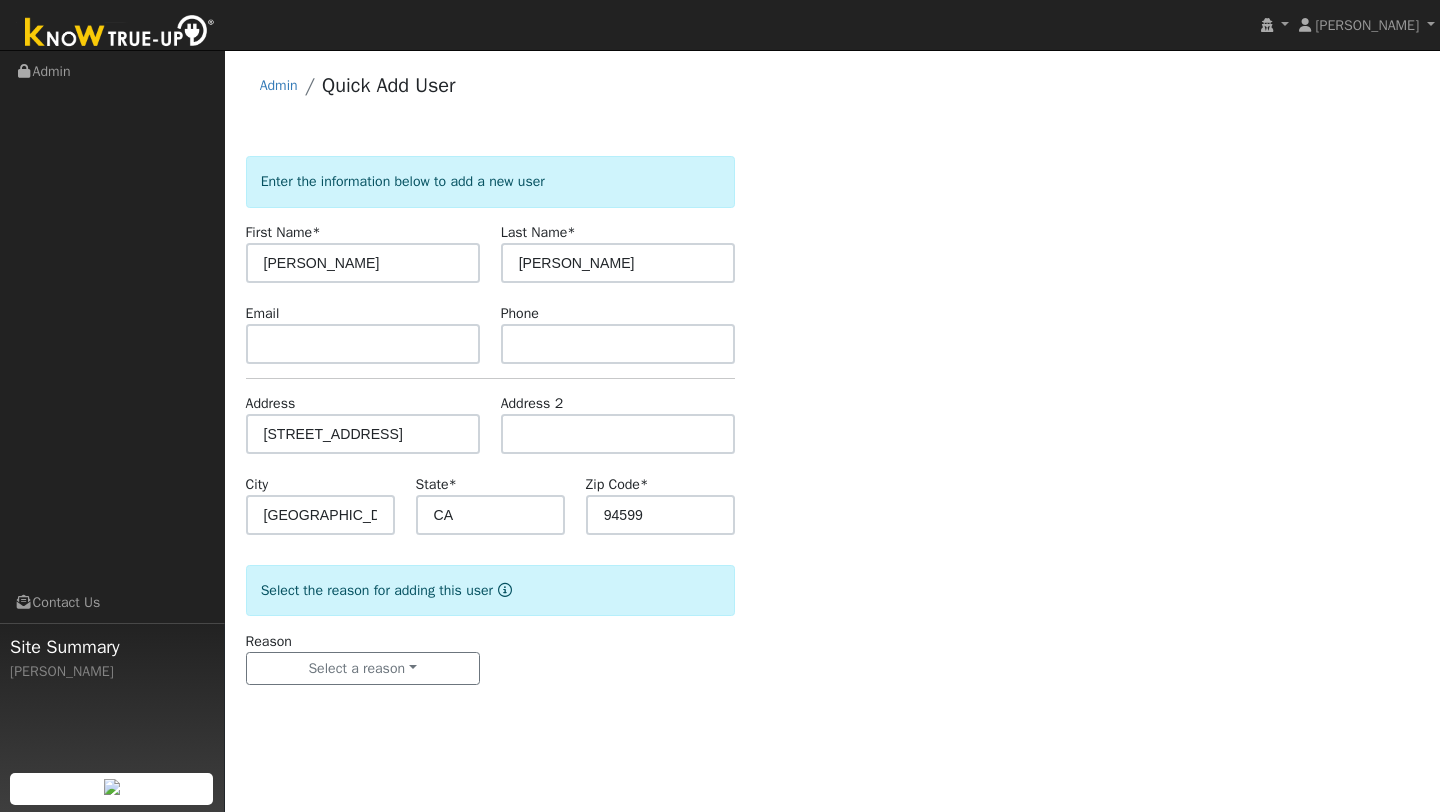 click on "Enter the information below to add a new user First Name  * Lee Last Name  * Richardson Email Phone Address 6887 Jefferson Street Address 2 City Yountville State  * CA Zip Code  * 94599  Select the reason for adding this user  Reason Select a reason New lead New customer adding solar New customer has solar Settings Salesperson Requested Utility Requested Inverter Enable Access Email Notifications No Emails No Emails Weekly Emails Monthly Emails" 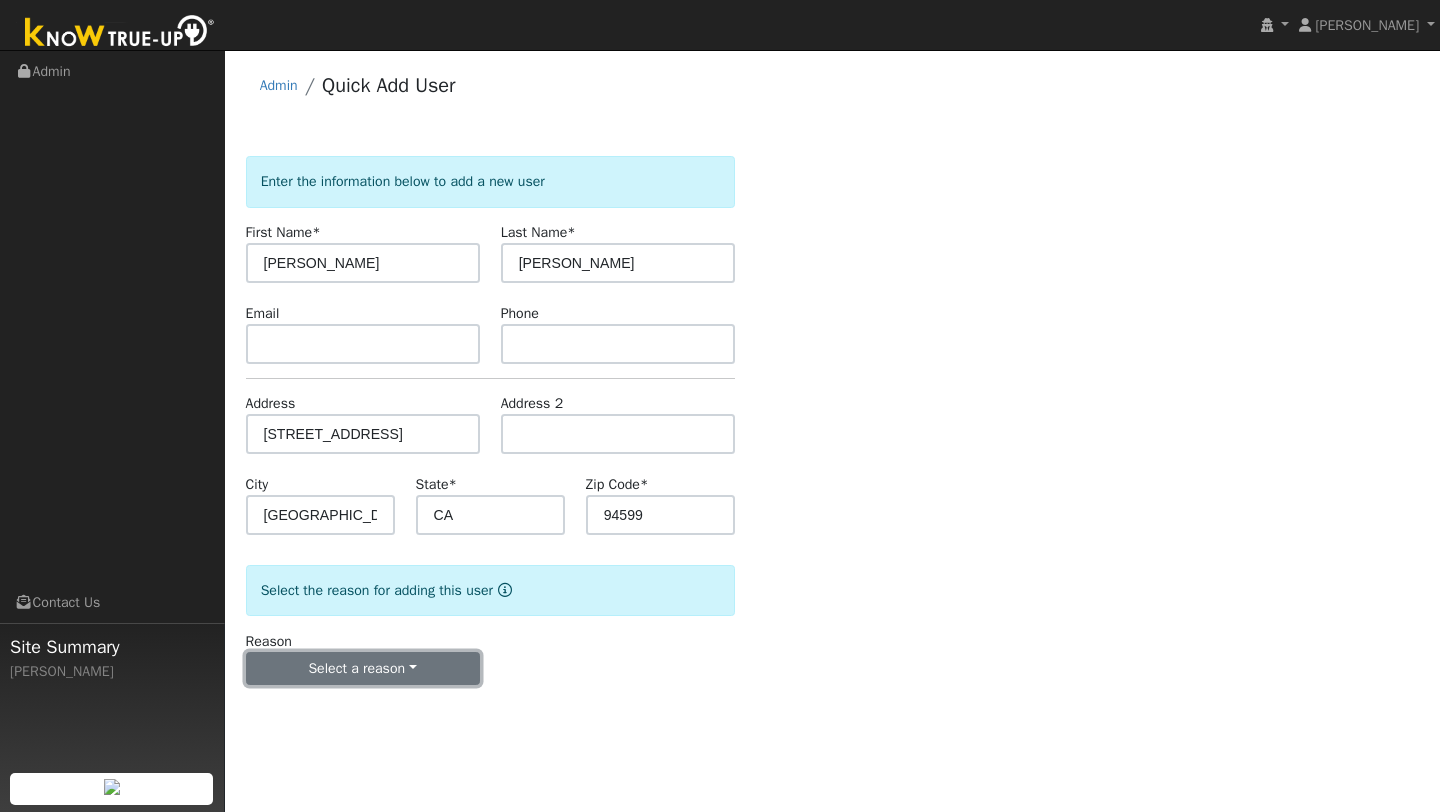 click on "Select a reason" at bounding box center [363, 669] 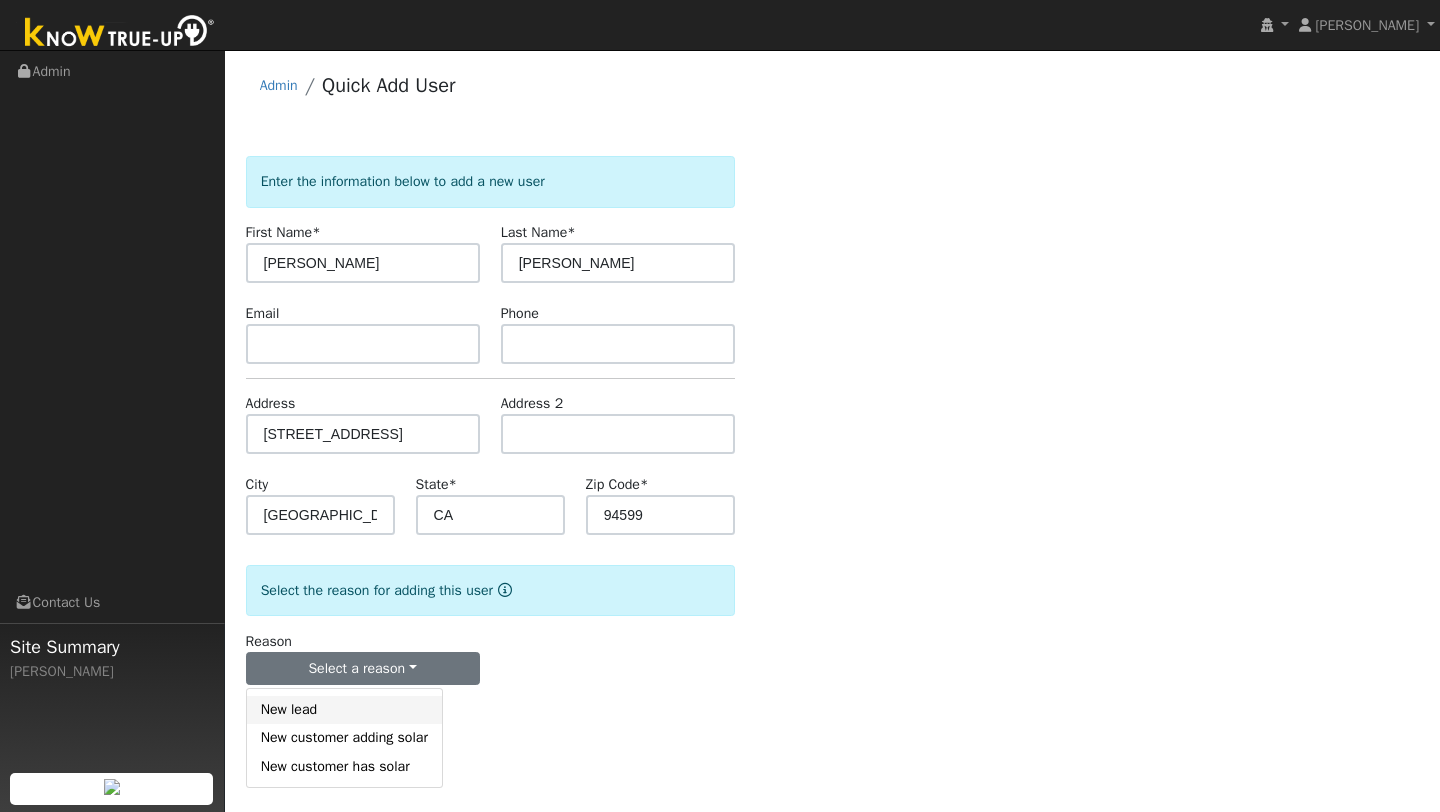 click on "New lead" at bounding box center (344, 710) 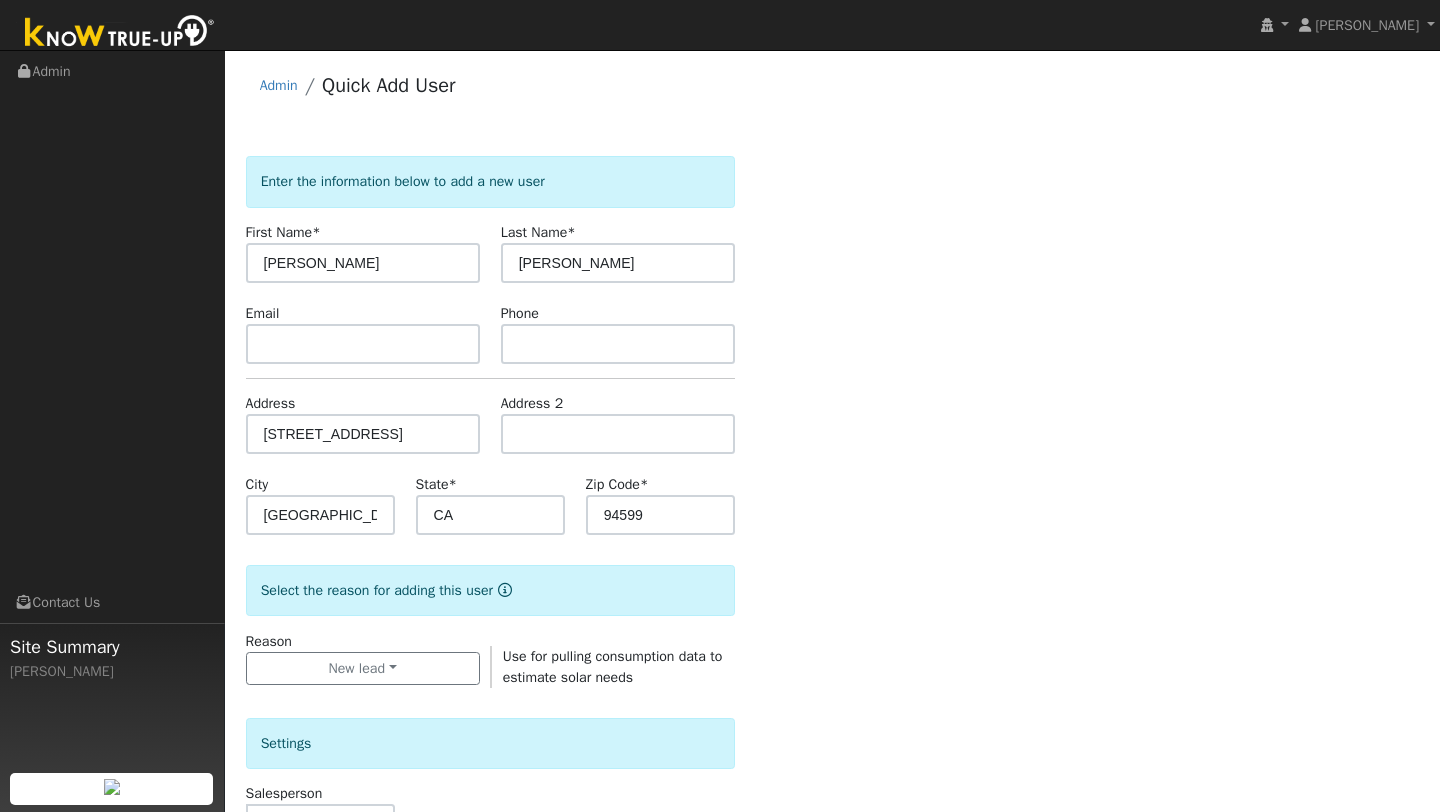 scroll, scrollTop: 483, scrollLeft: 0, axis: vertical 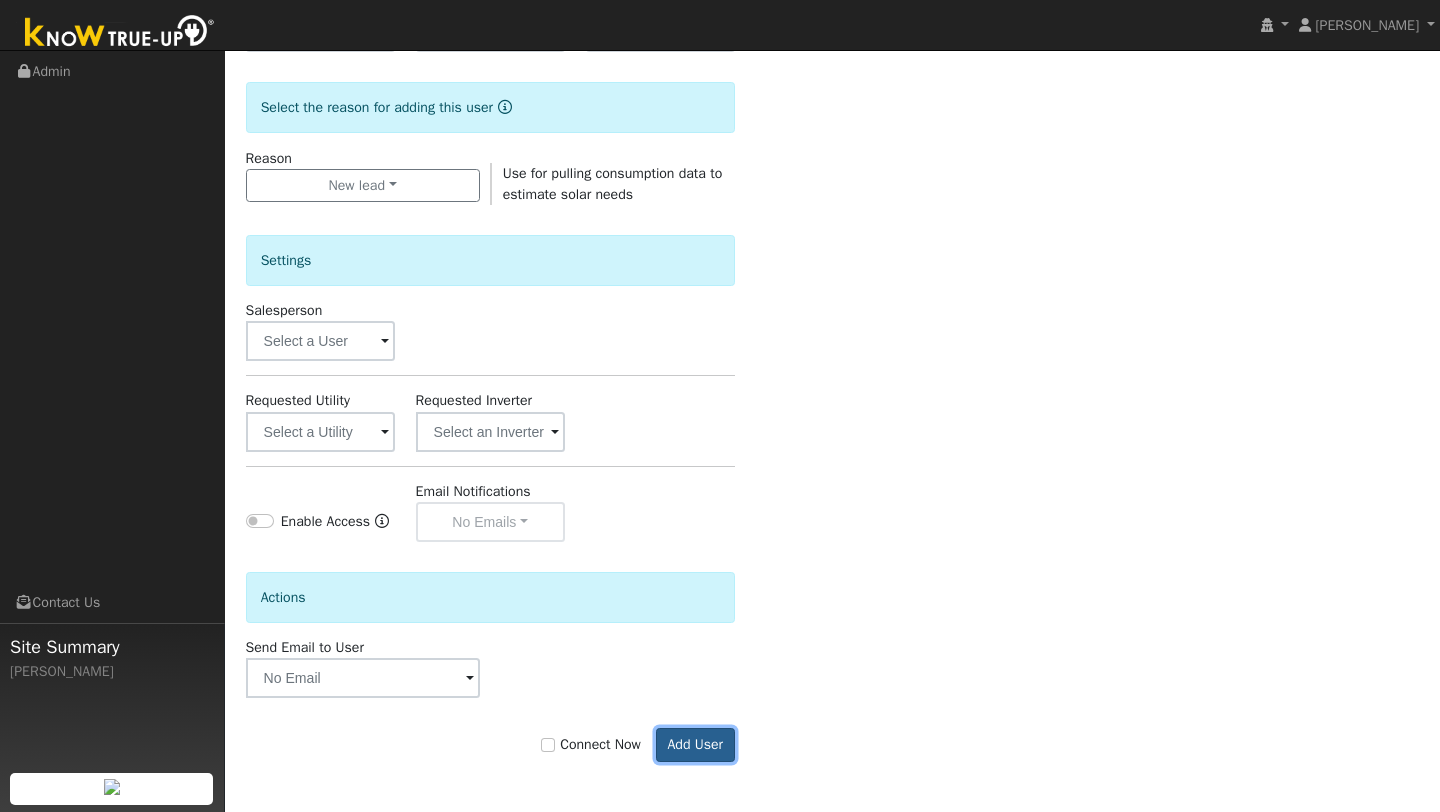 click on "Add User" at bounding box center (695, 745) 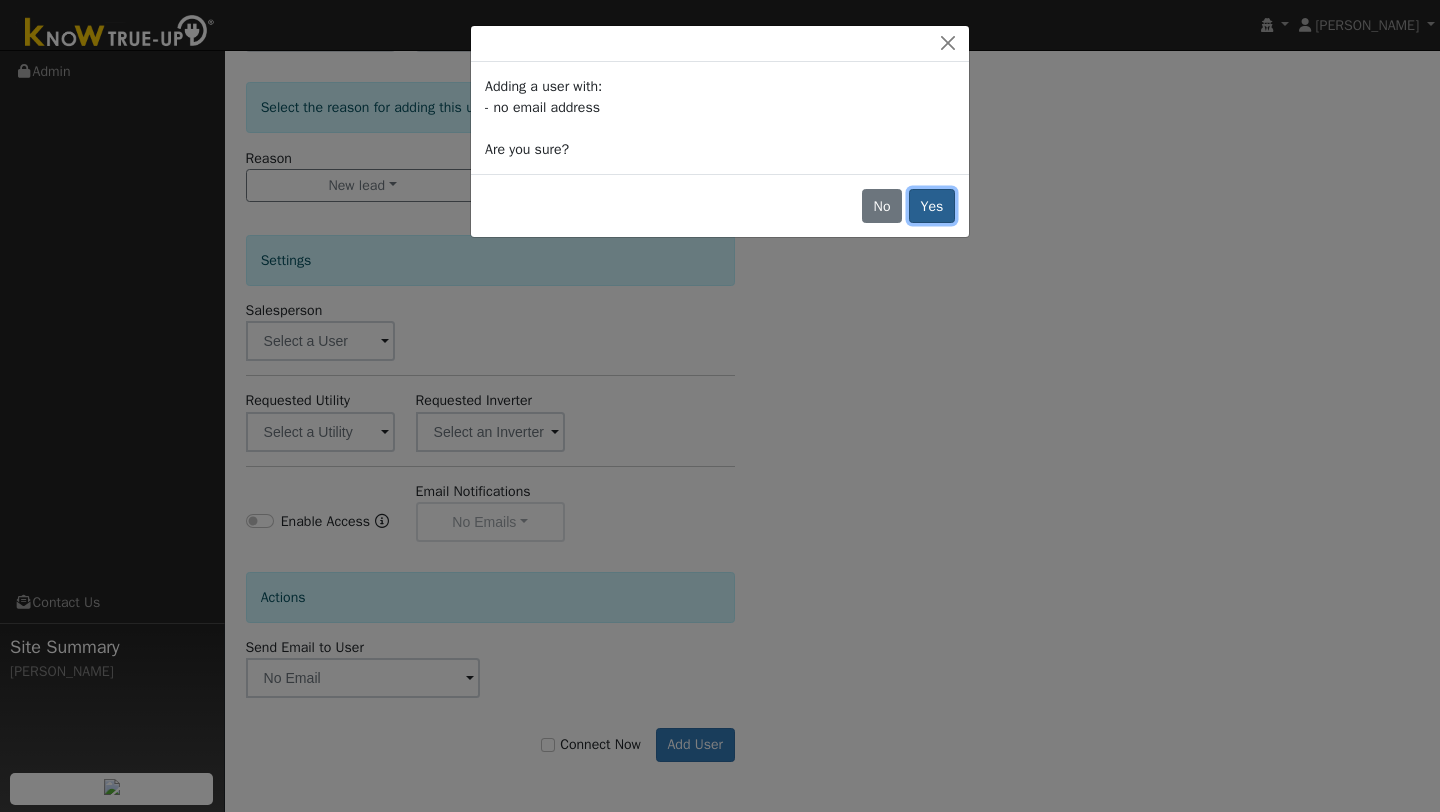 click on "Yes" at bounding box center (932, 206) 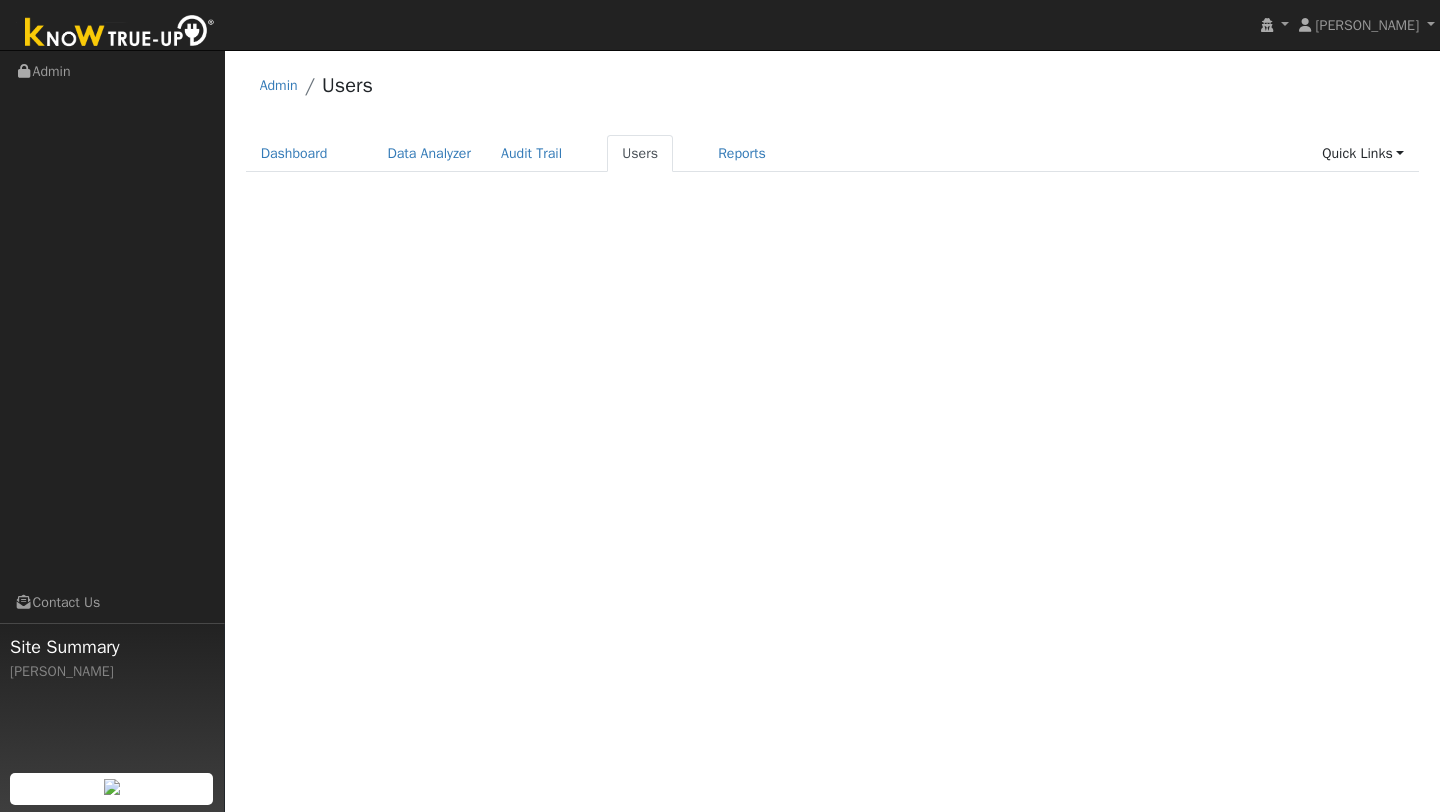 scroll, scrollTop: 0, scrollLeft: 0, axis: both 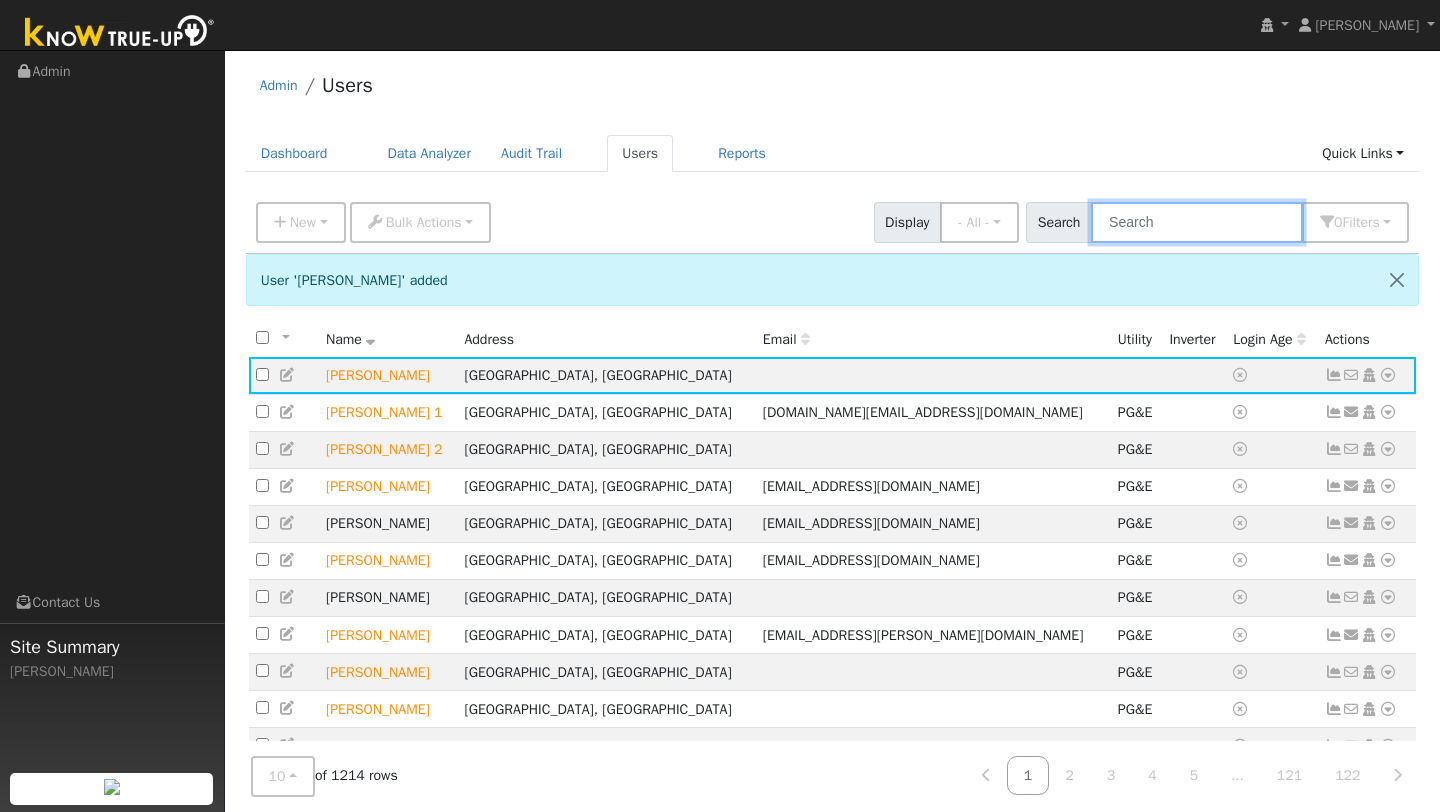 click at bounding box center (1197, 222) 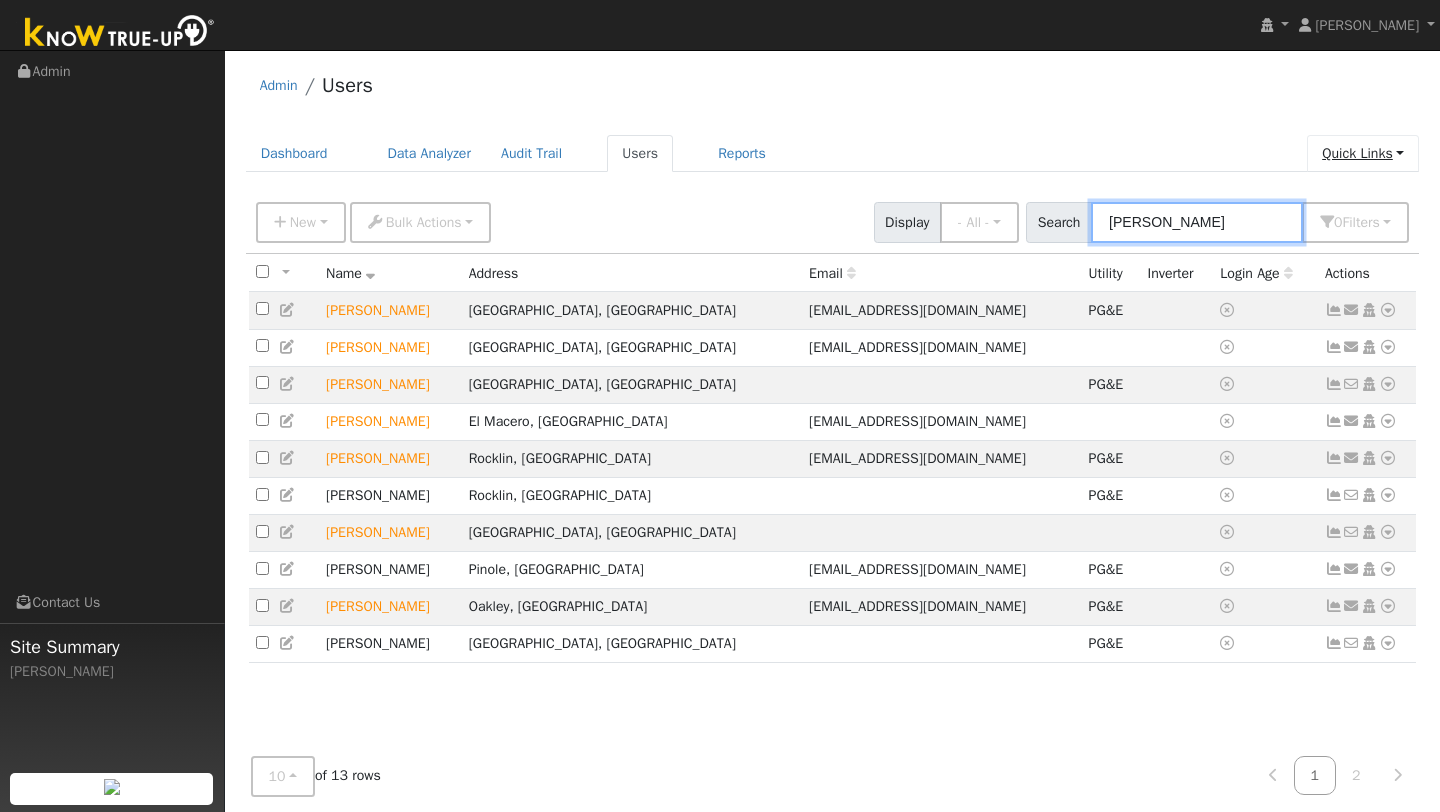 type on "lee" 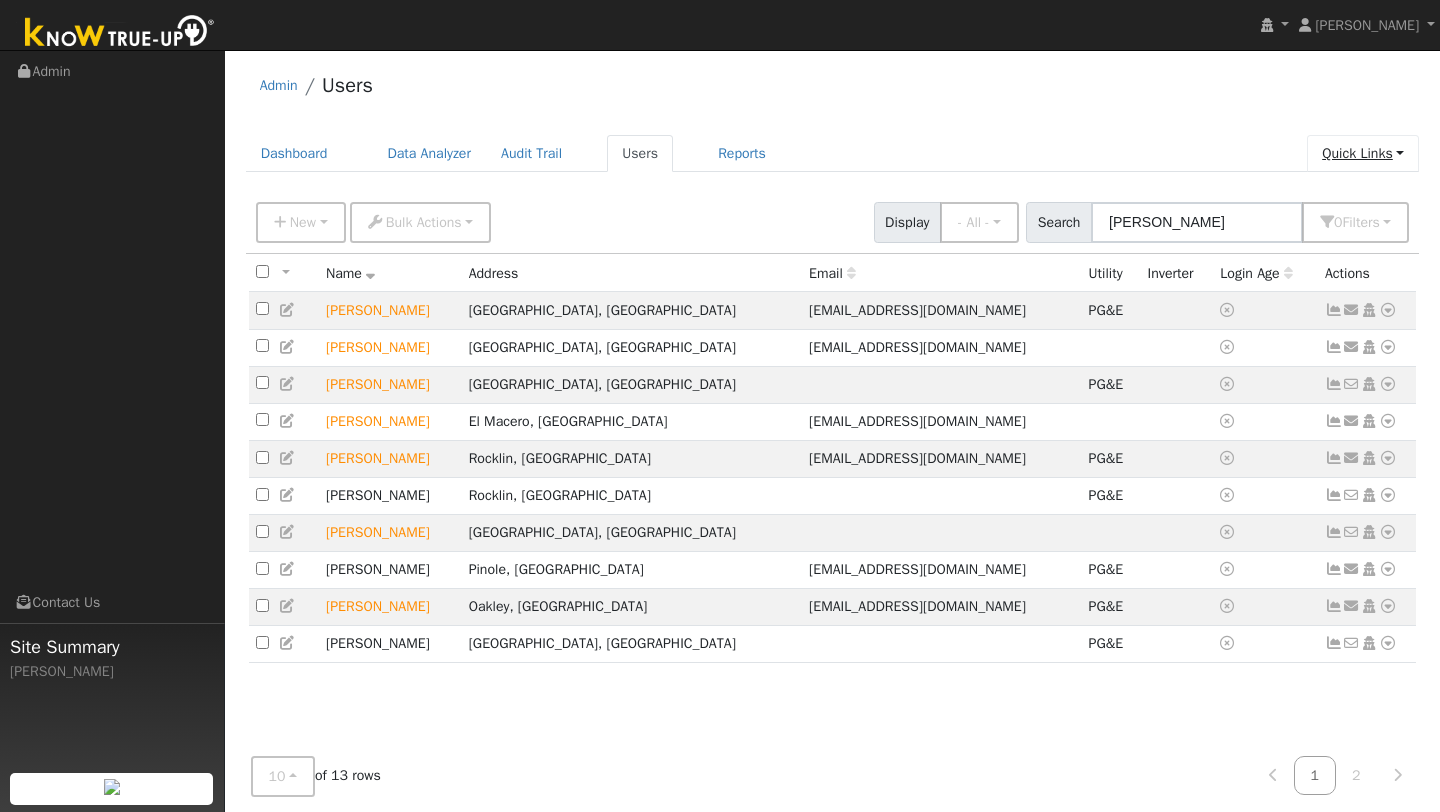 click on "Quick Links" at bounding box center (1363, 153) 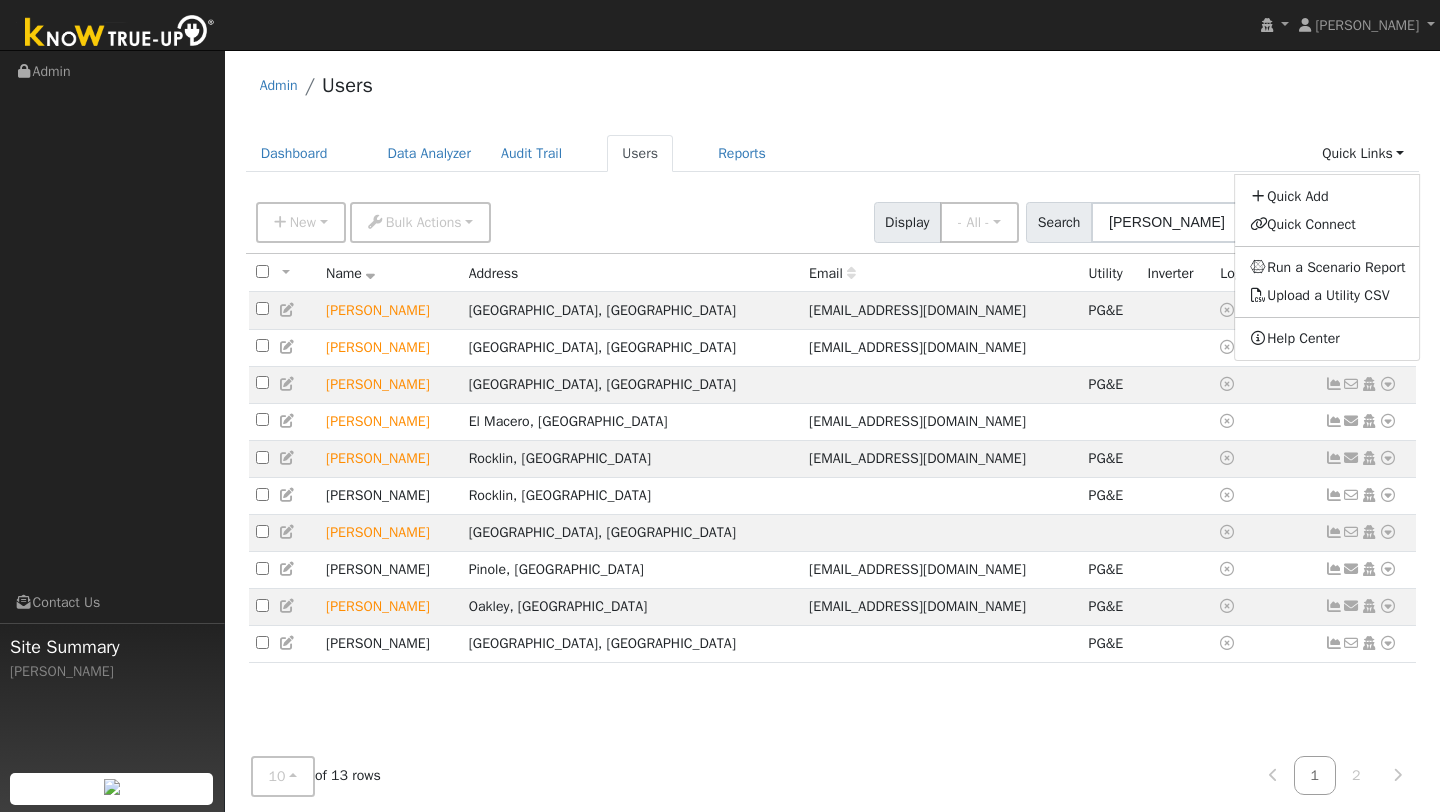 click on "Admin
Users
Dashboard
Data Analyzer
Audit Trail
Users
Reports
Quick Links
Quick Add
Quick Connect
Run a Scenario Report
Upload a Utility CSV
Help Center
Go to
Dashboard
Data Analyzer
Audit Trail
Users
Reports" at bounding box center [832, 436] 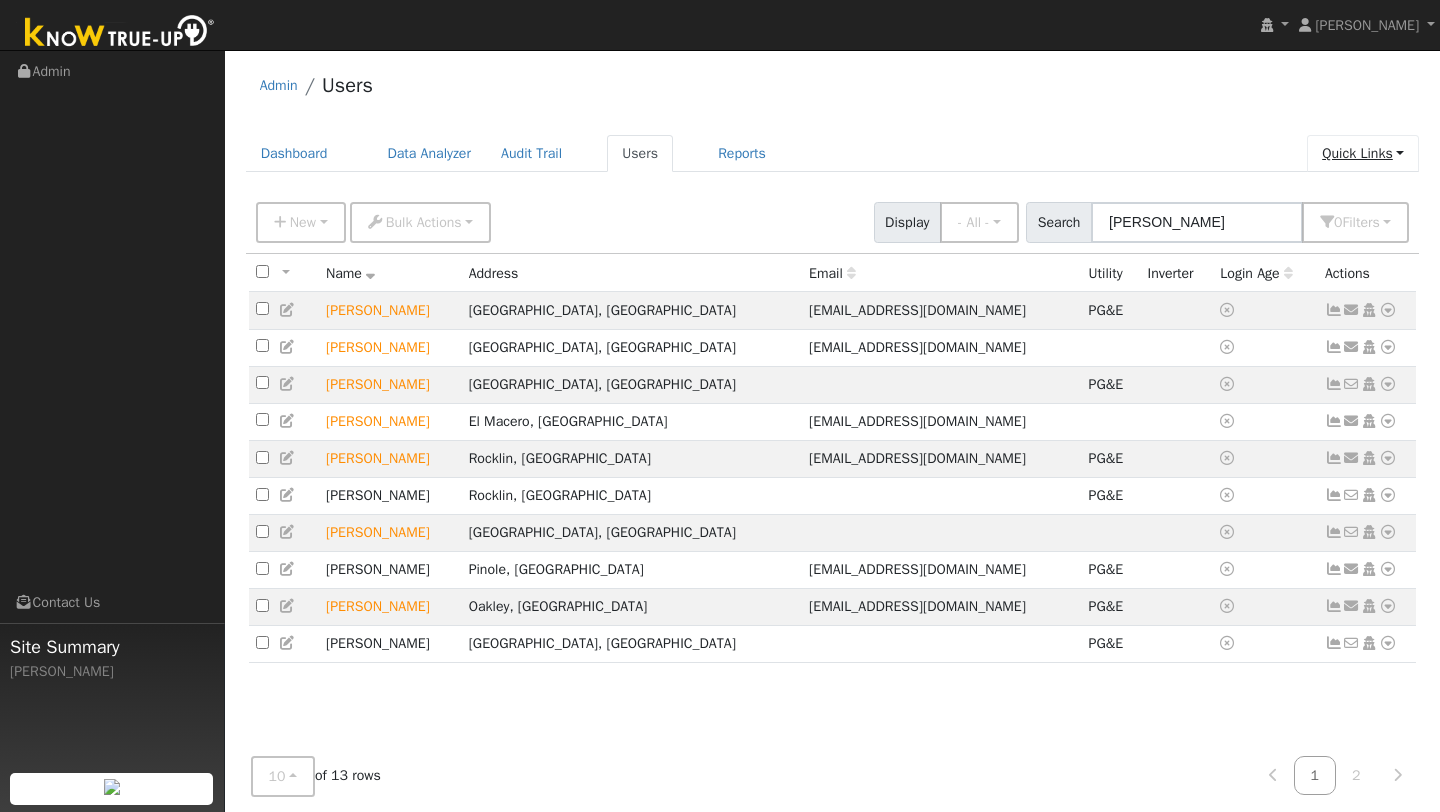 click on "Quick Links" at bounding box center [1363, 153] 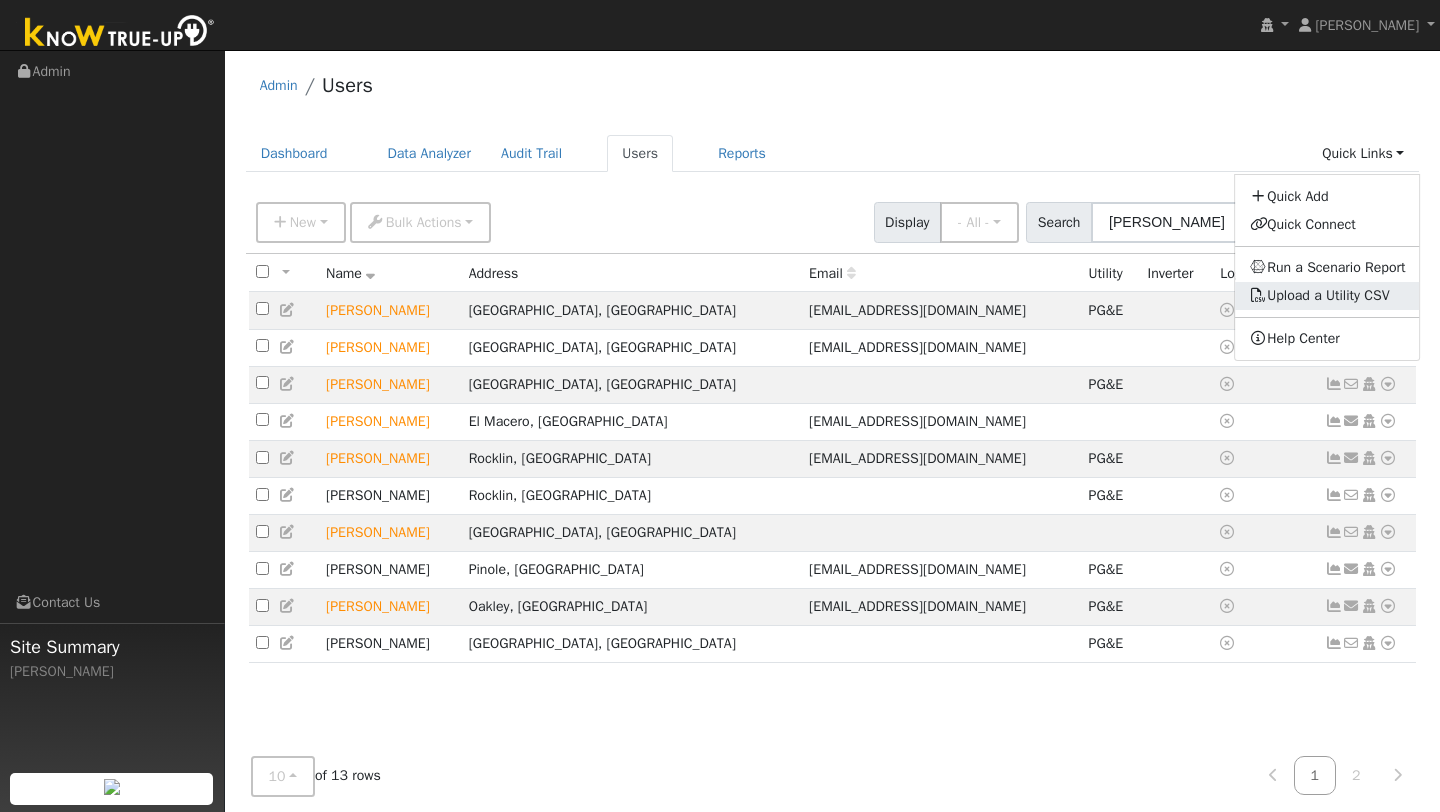 click on "Upload a Utility CSV" 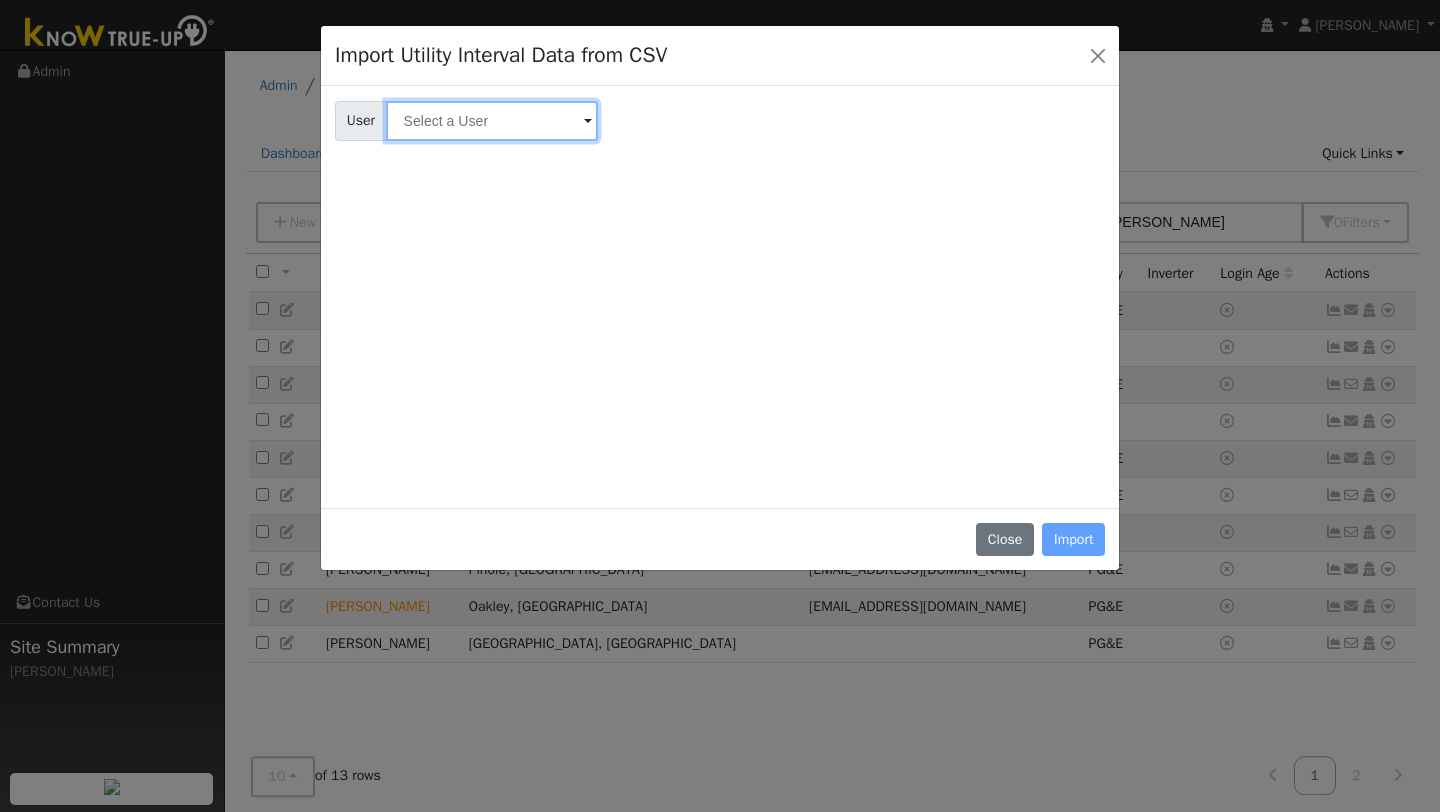 click at bounding box center [492, 121] 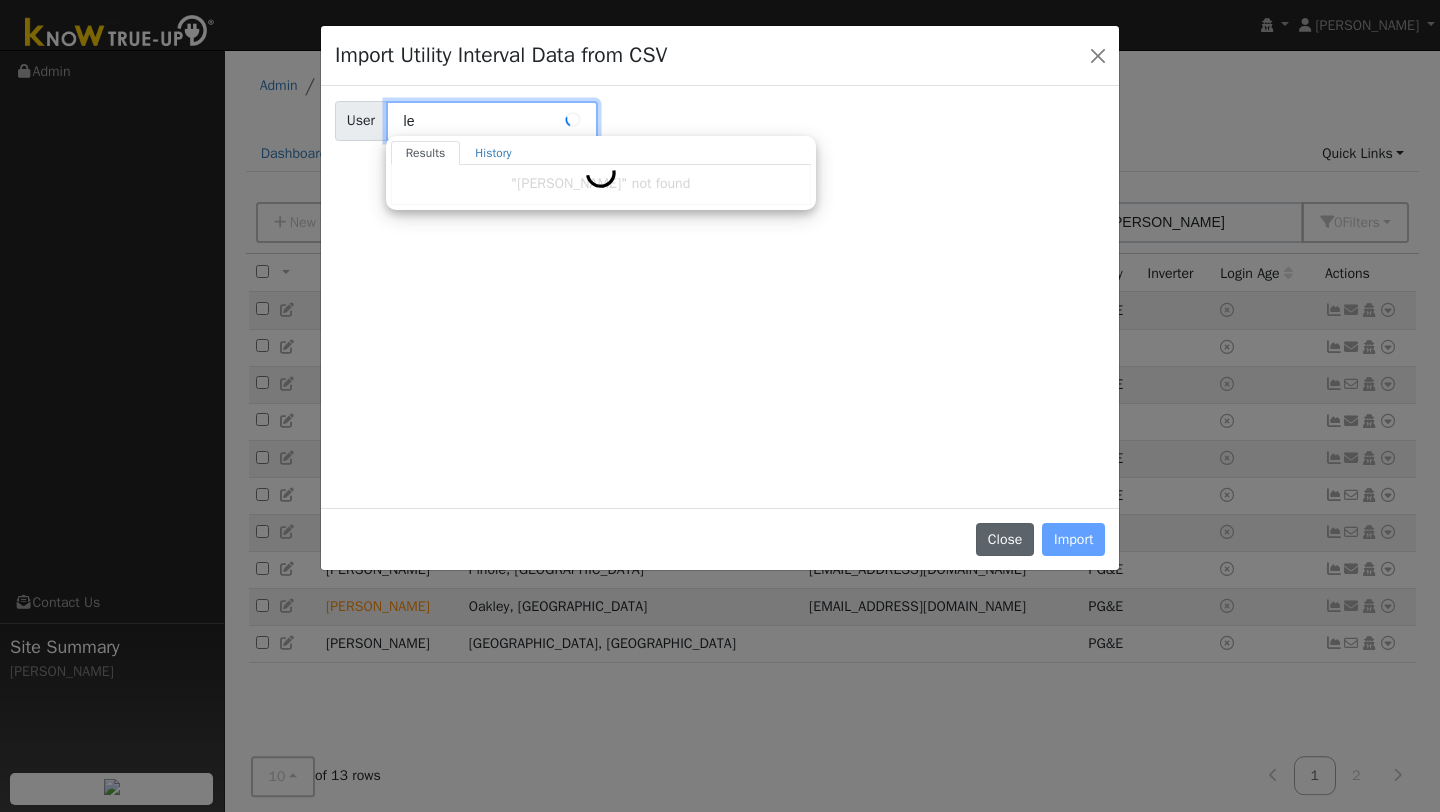 type on "le" 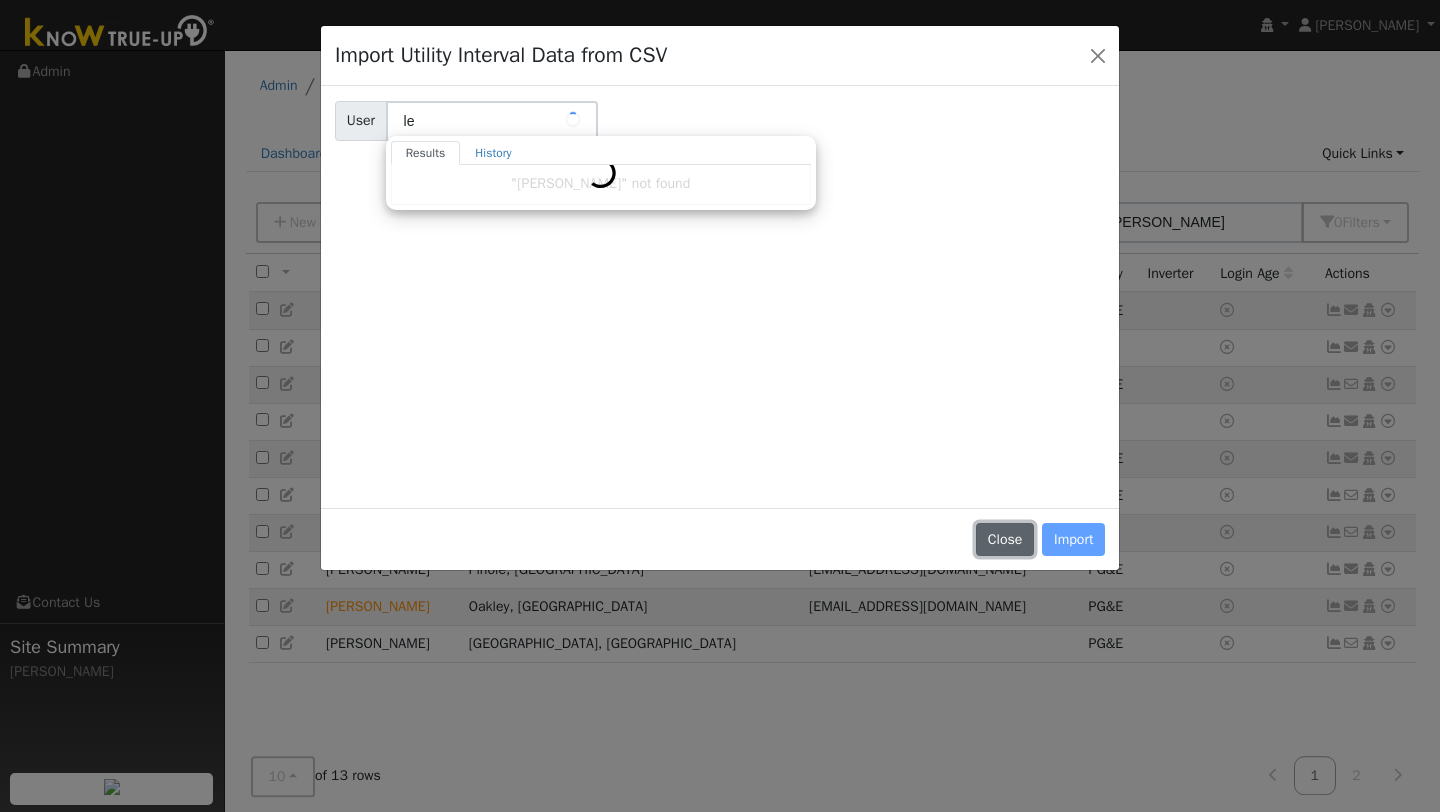 click on "Close" at bounding box center (1005, 540) 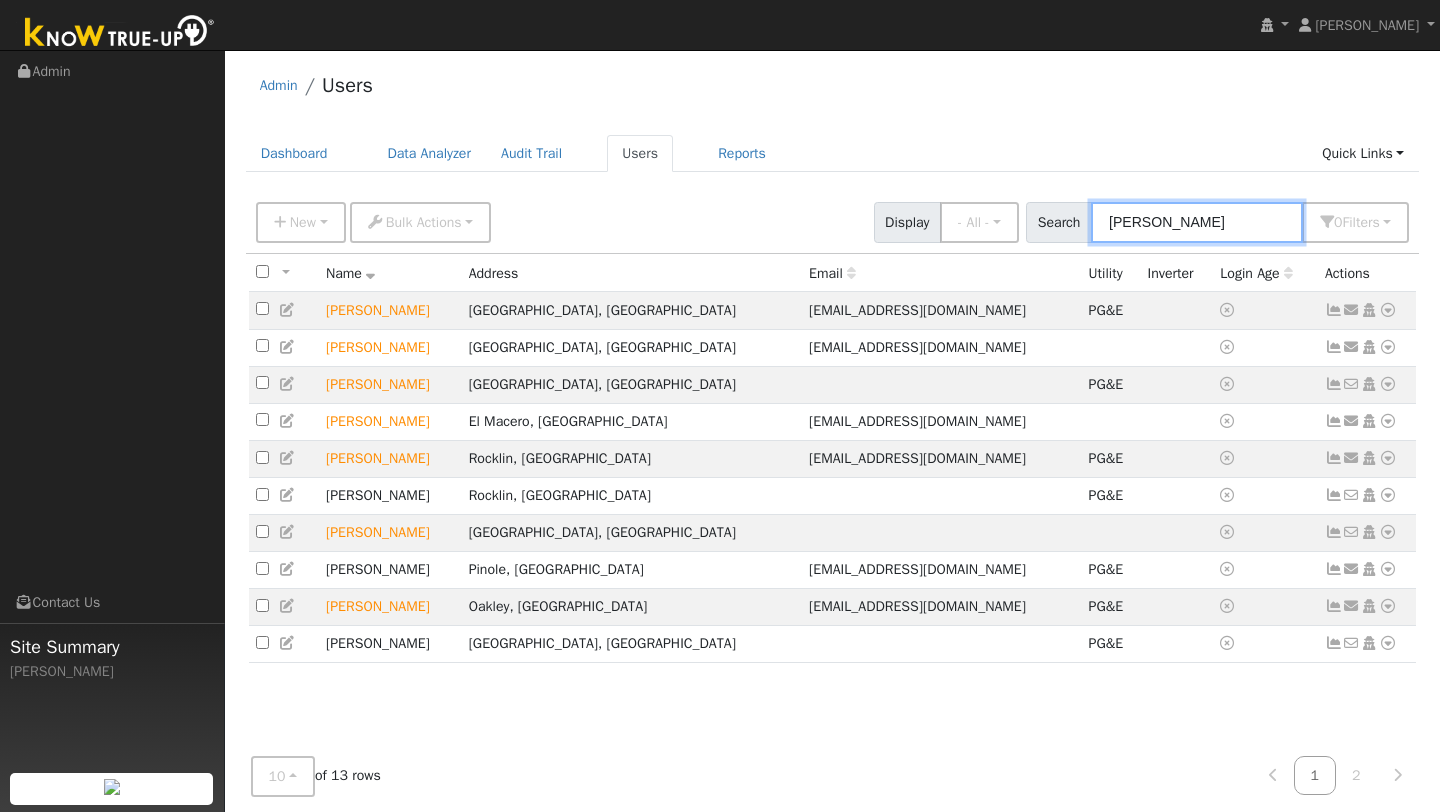 click on "[PERSON_NAME]" at bounding box center (1197, 222) 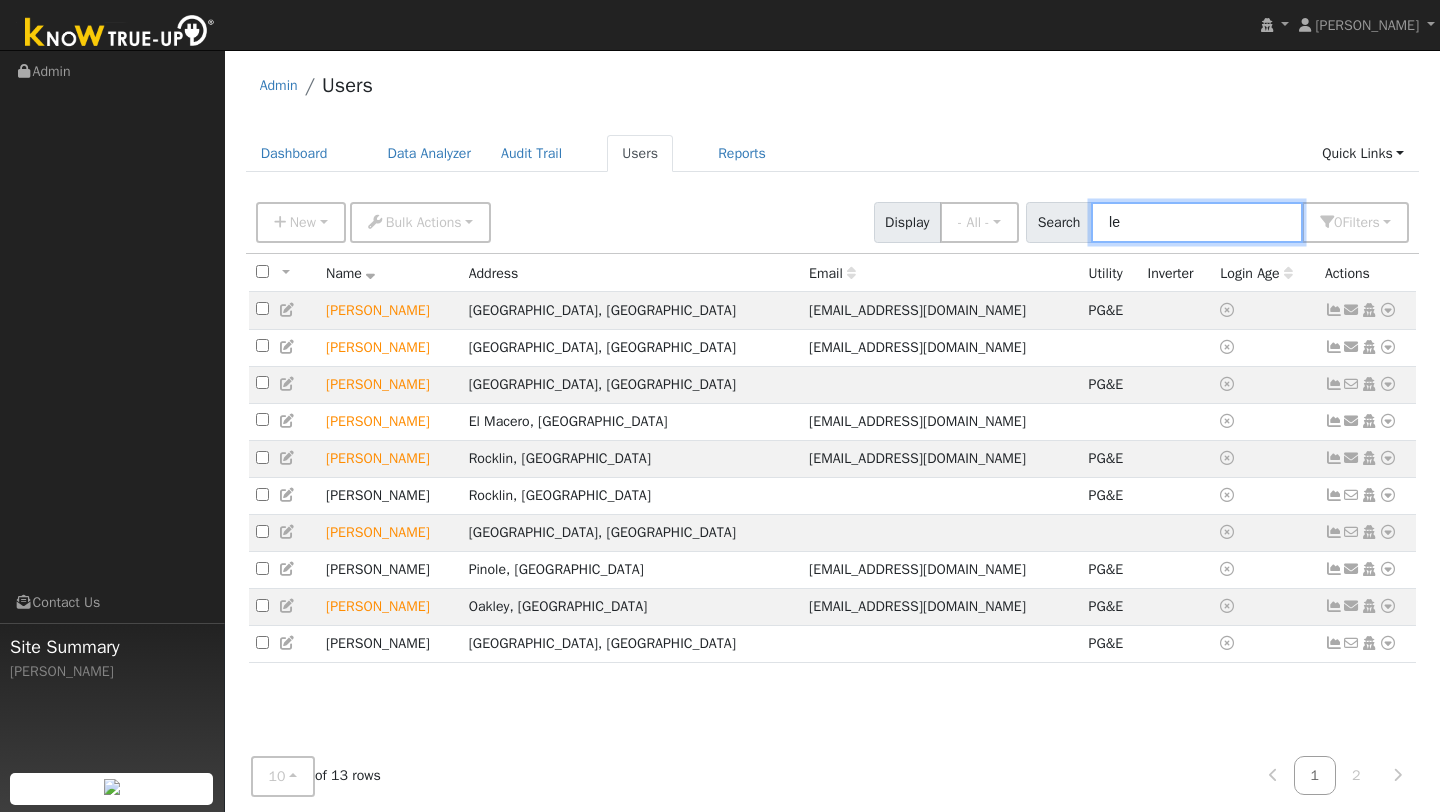 type on "l" 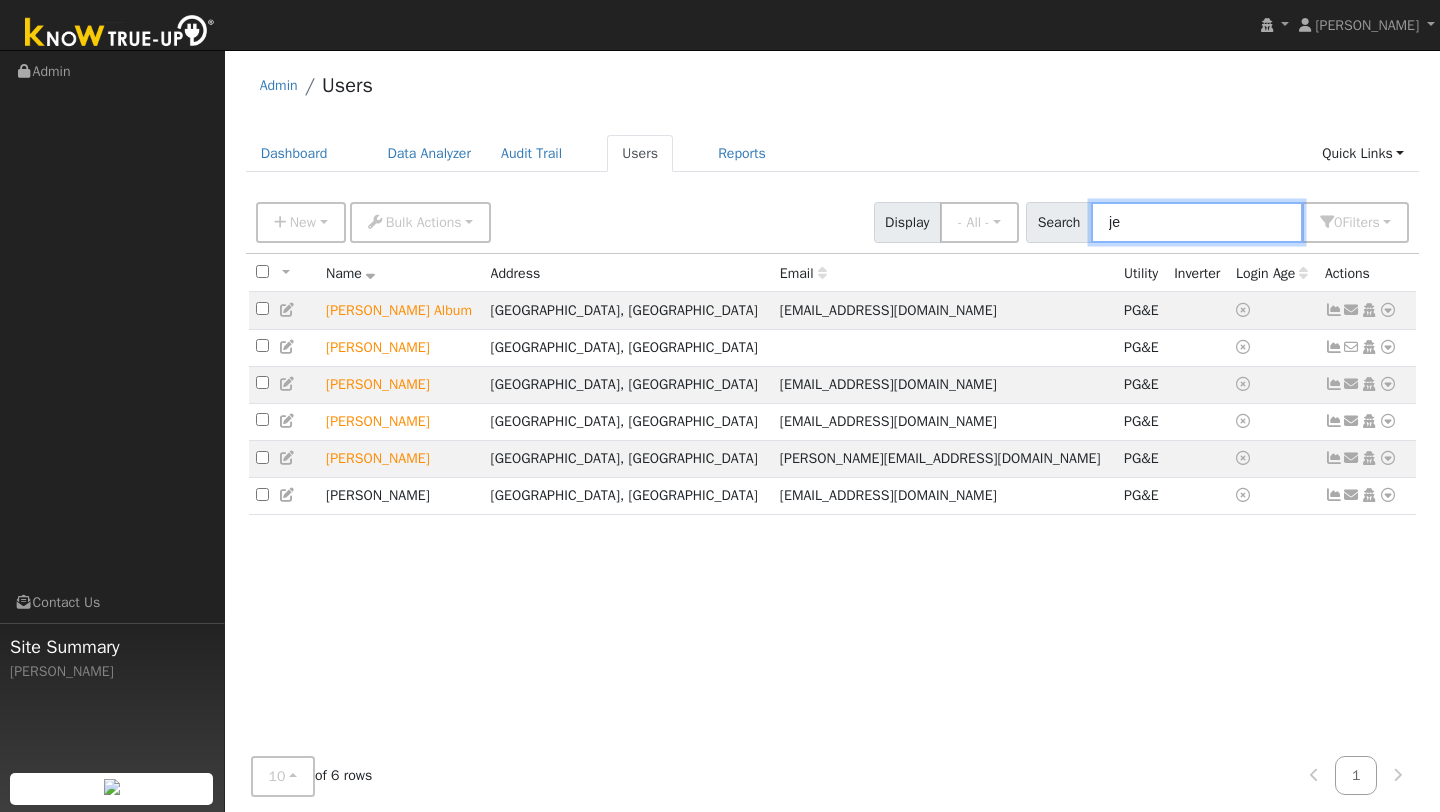 type on "j" 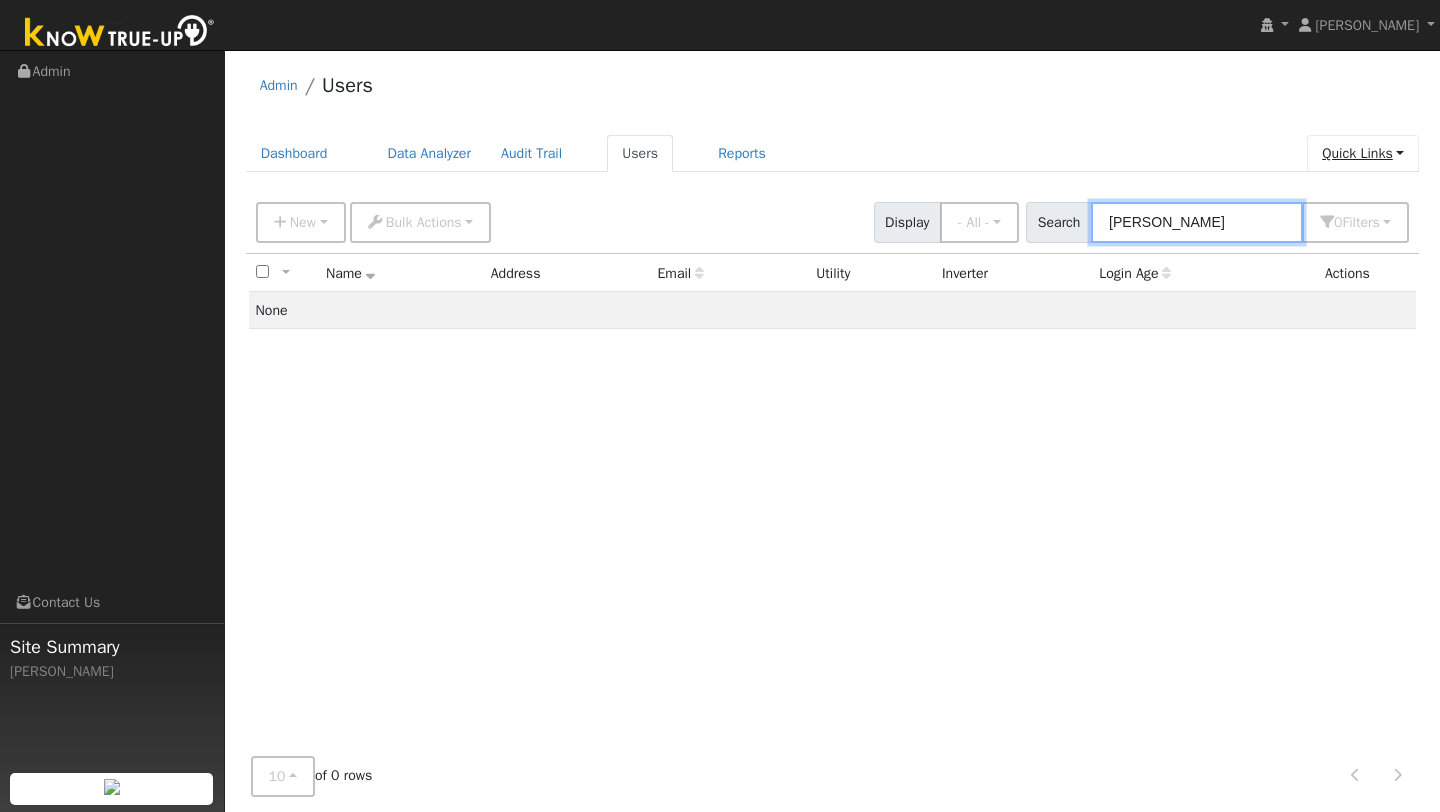 type on "lee jef" 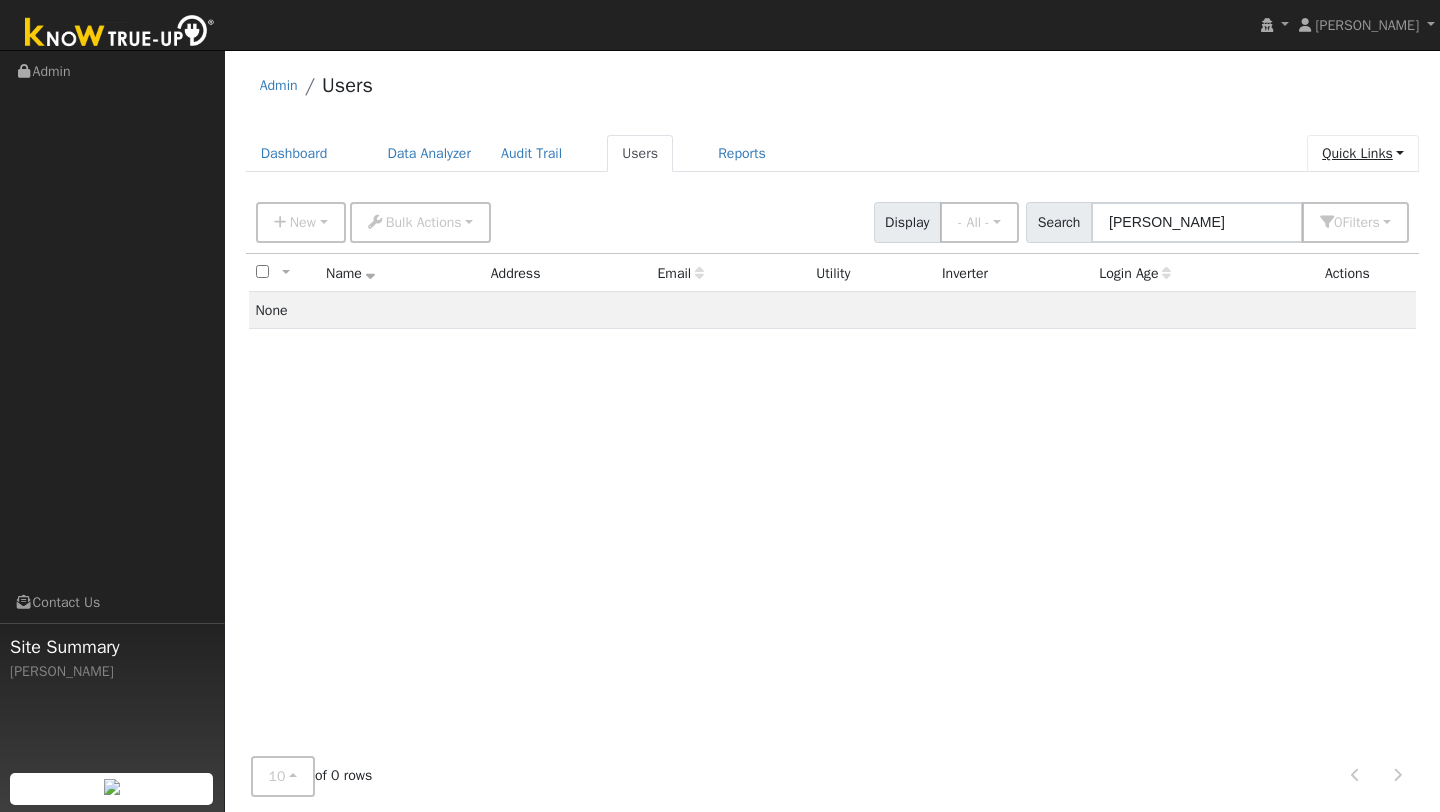 click on "Quick Links" at bounding box center [1363, 153] 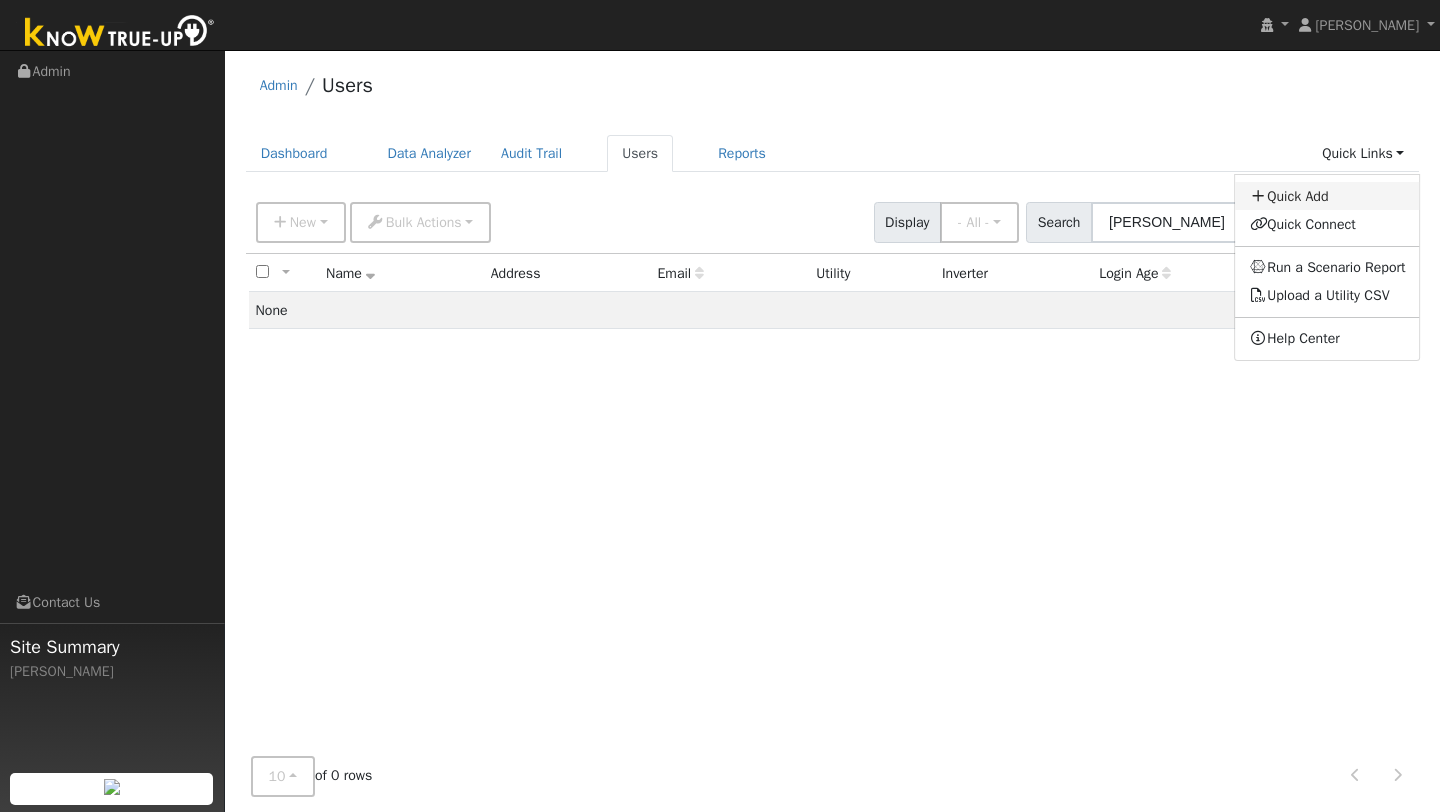 click on "Quick Add" at bounding box center [1328, 196] 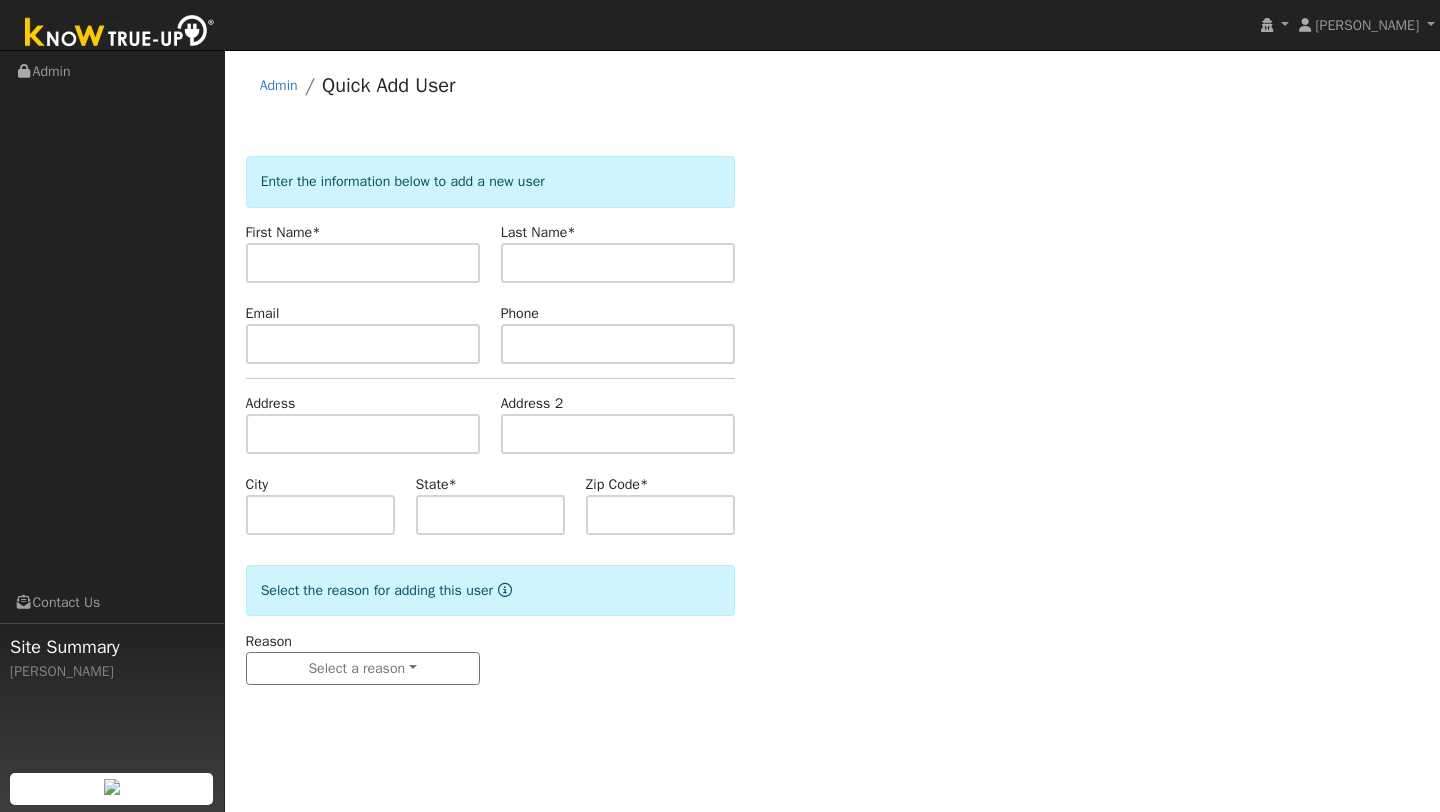 scroll, scrollTop: 0, scrollLeft: 0, axis: both 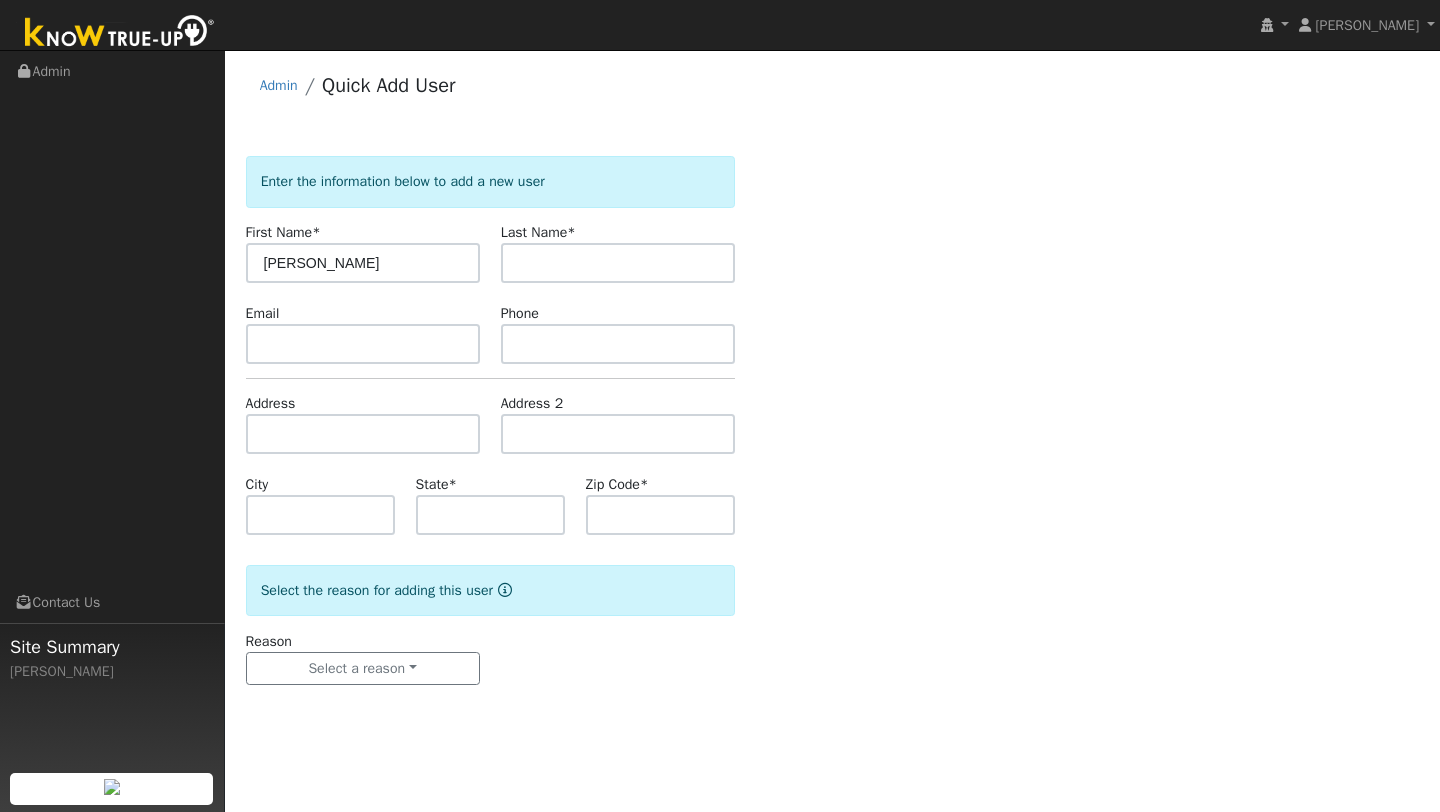 type on "[PERSON_NAME]" 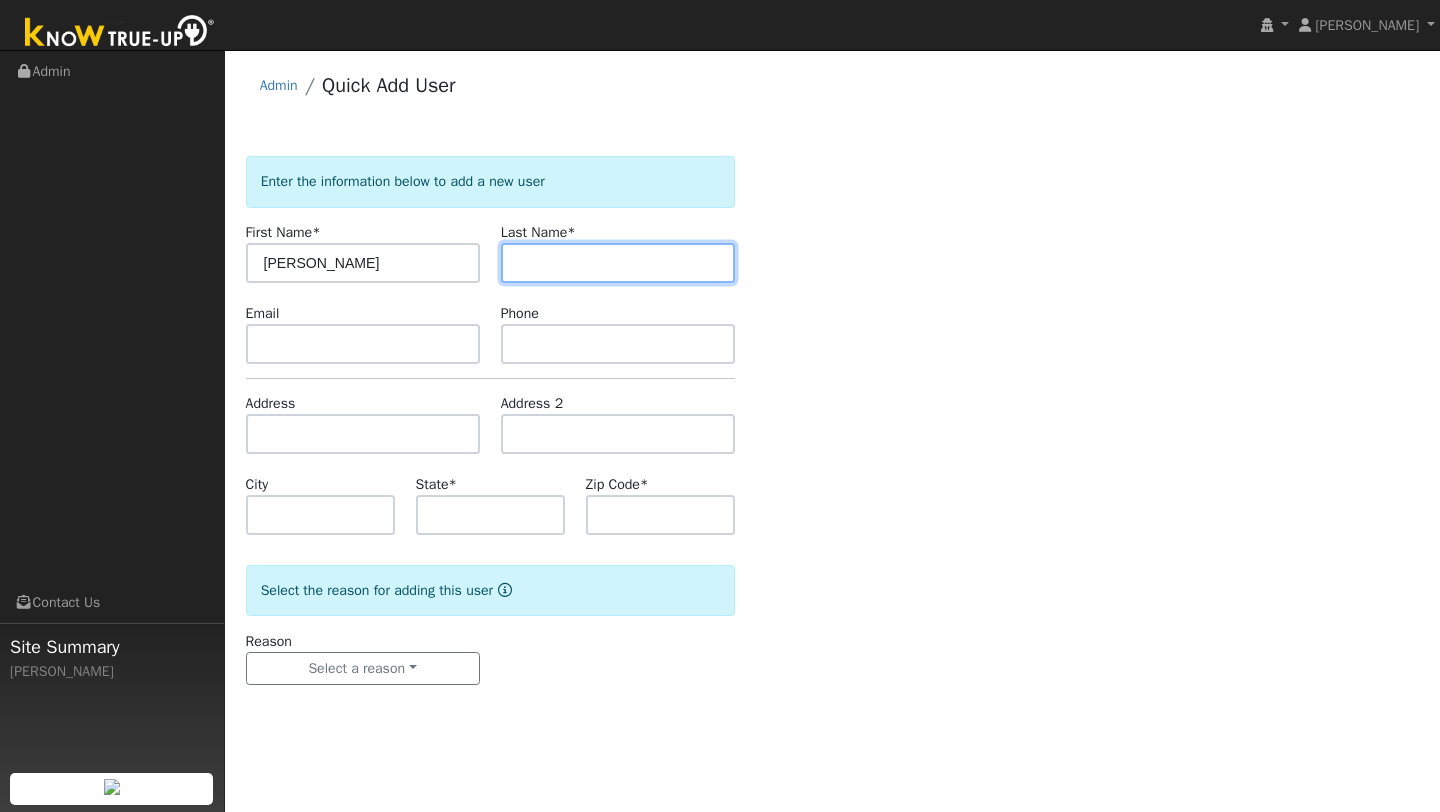 click at bounding box center (618, 263) 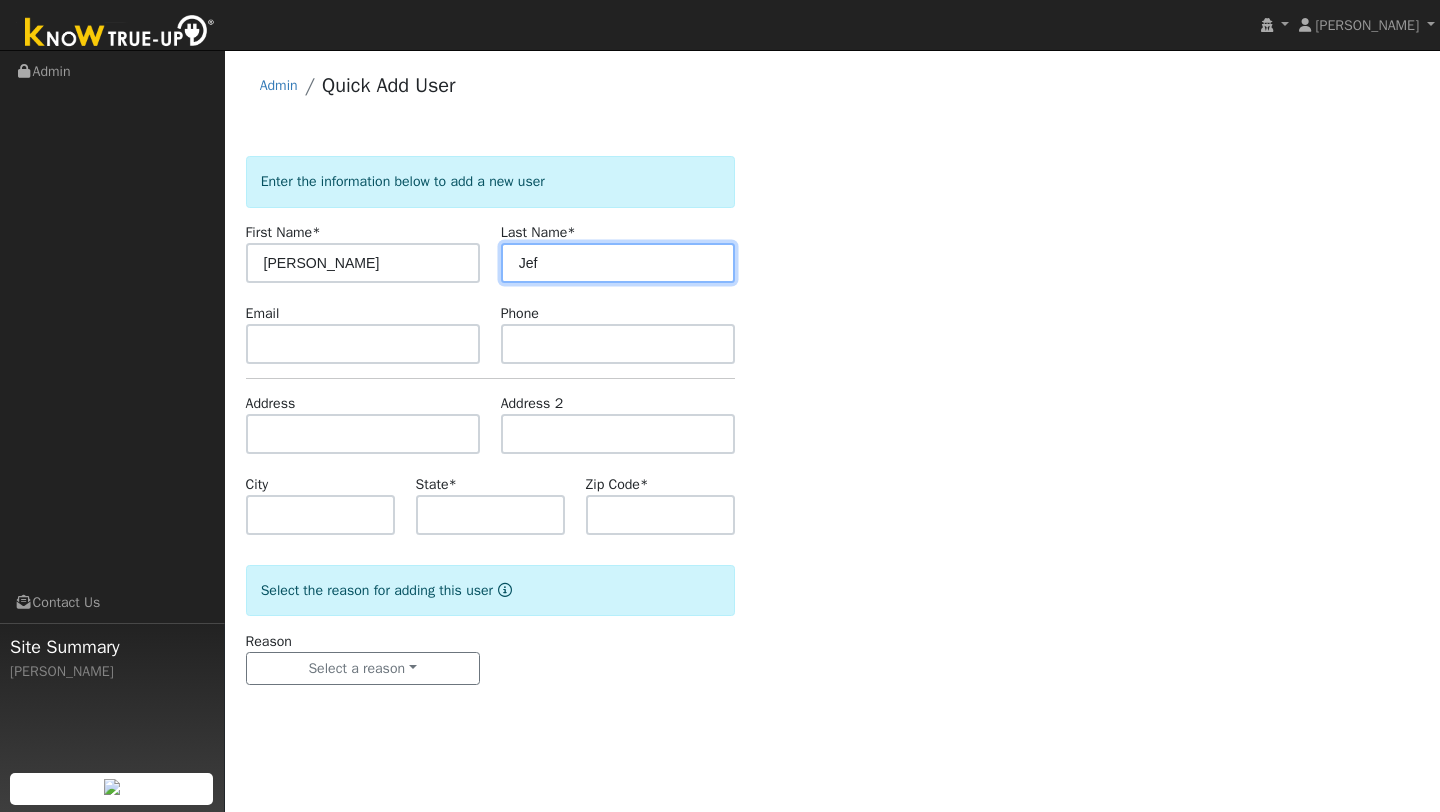 type on "Jef" 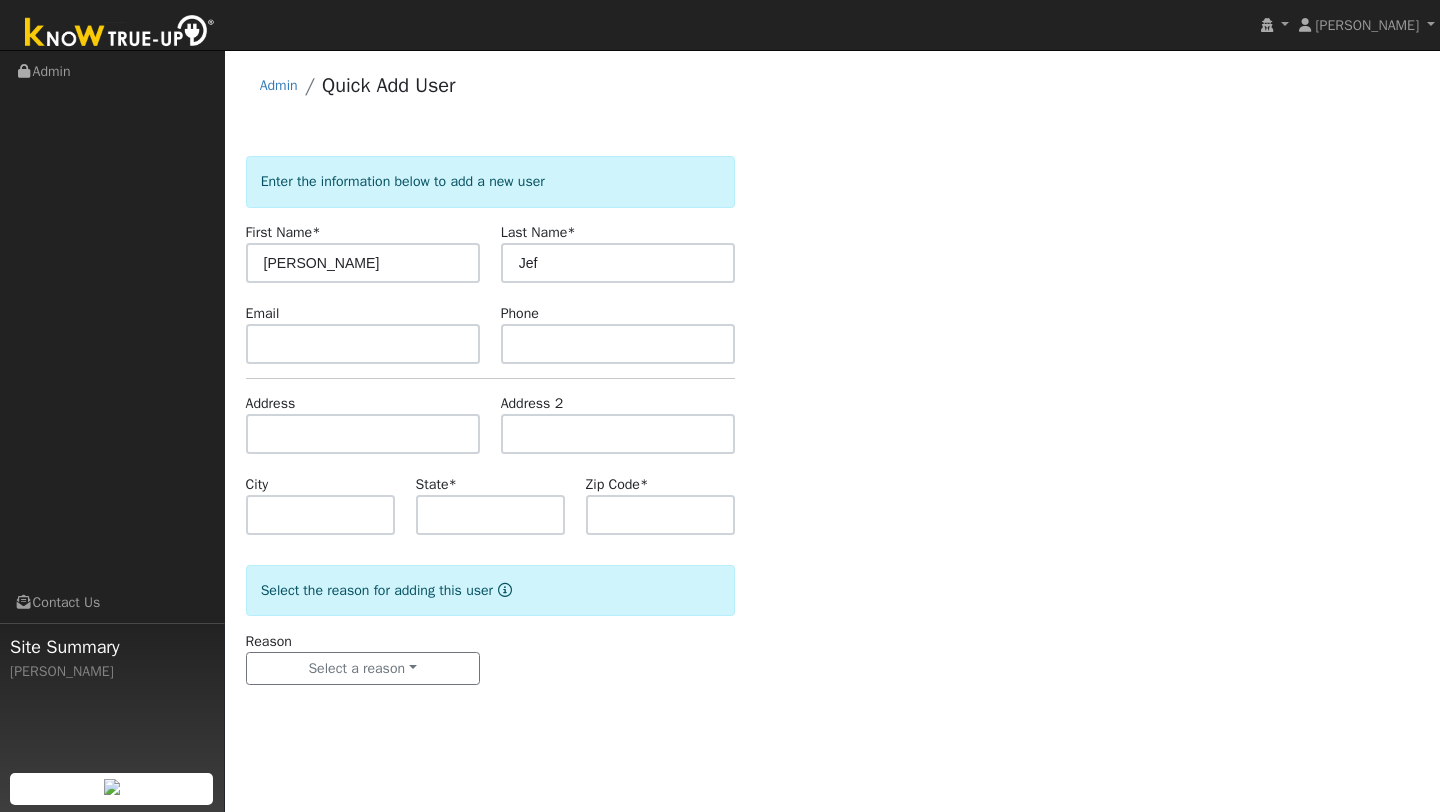 click at bounding box center (120, 33) 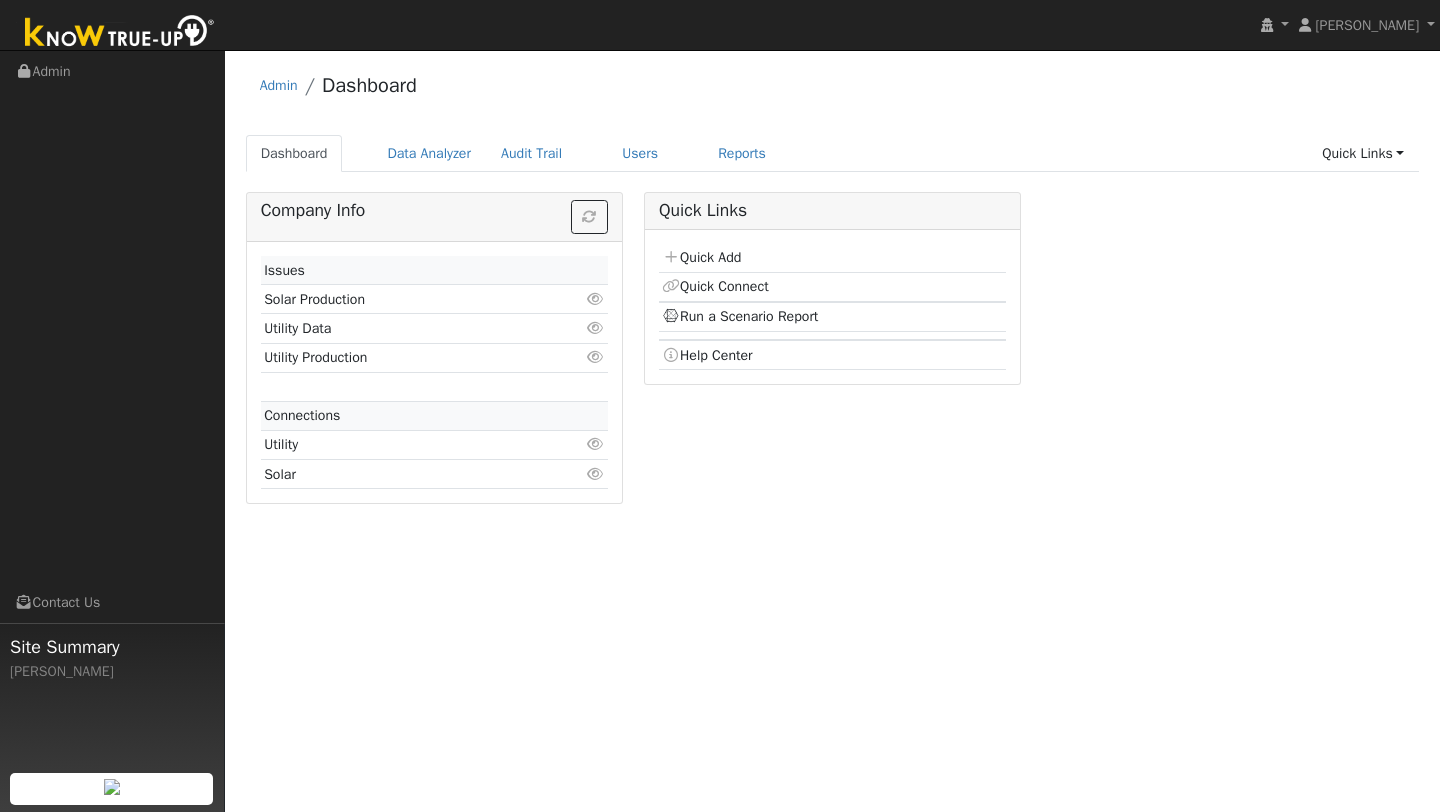 scroll, scrollTop: 0, scrollLeft: 0, axis: both 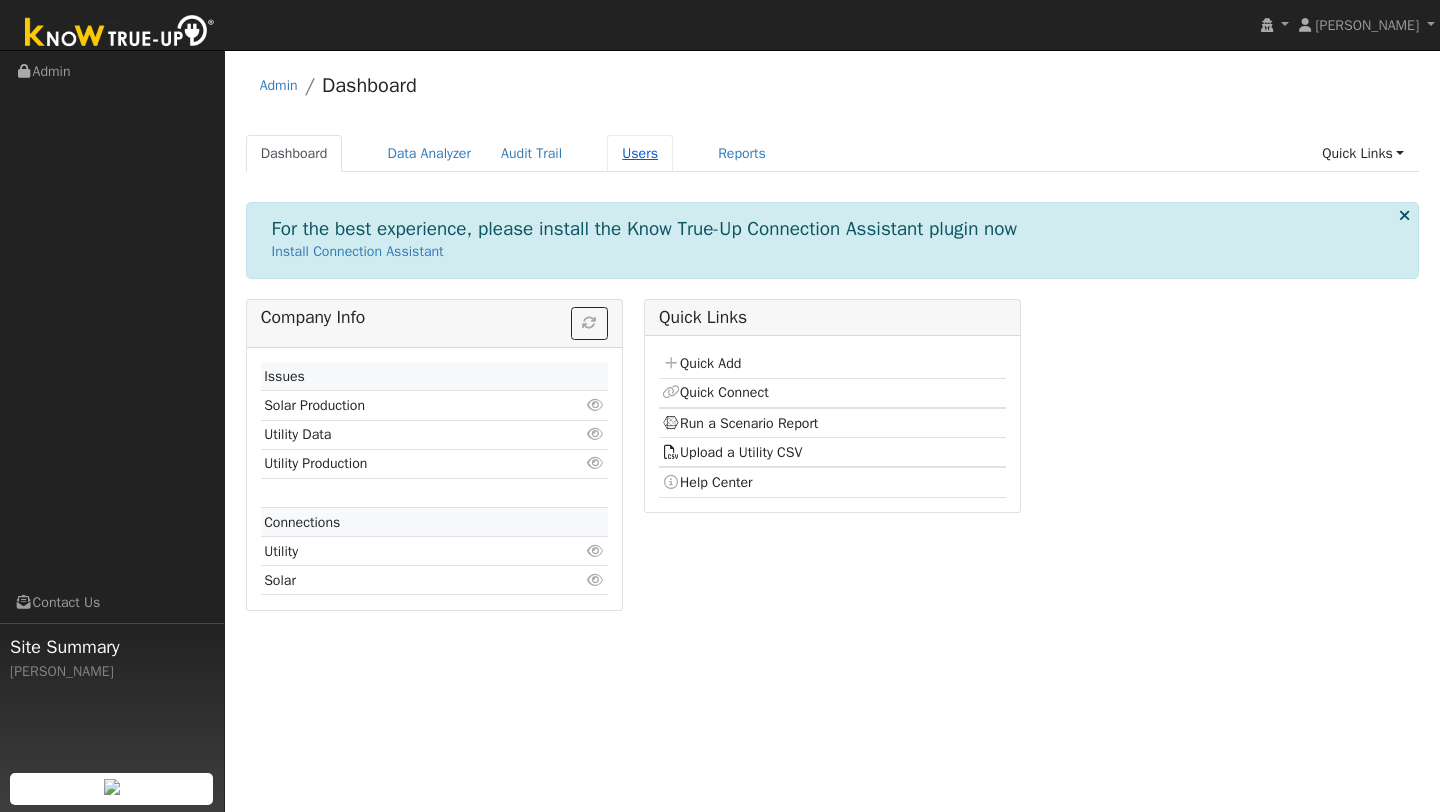click on "Users" at bounding box center [640, 153] 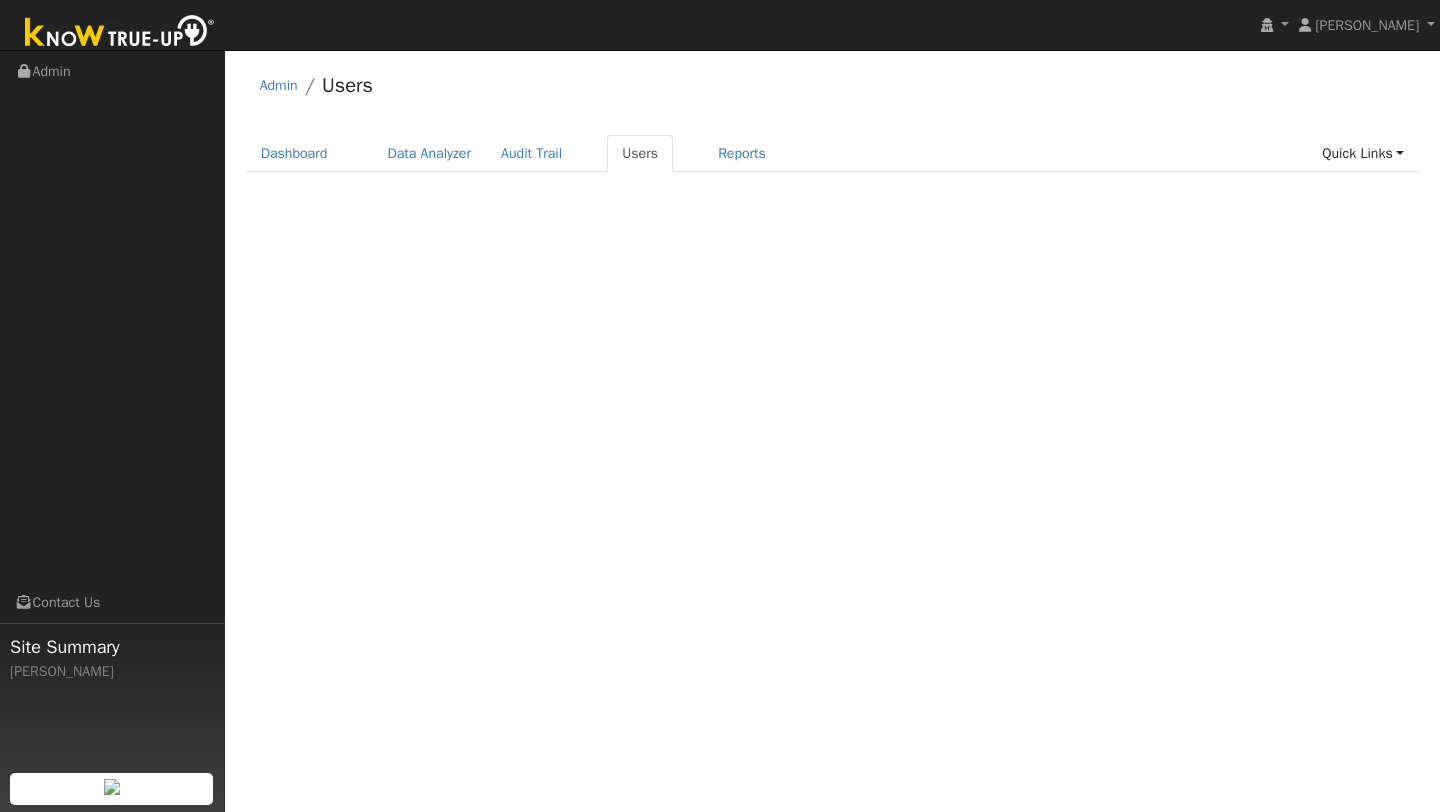 scroll, scrollTop: 0, scrollLeft: 0, axis: both 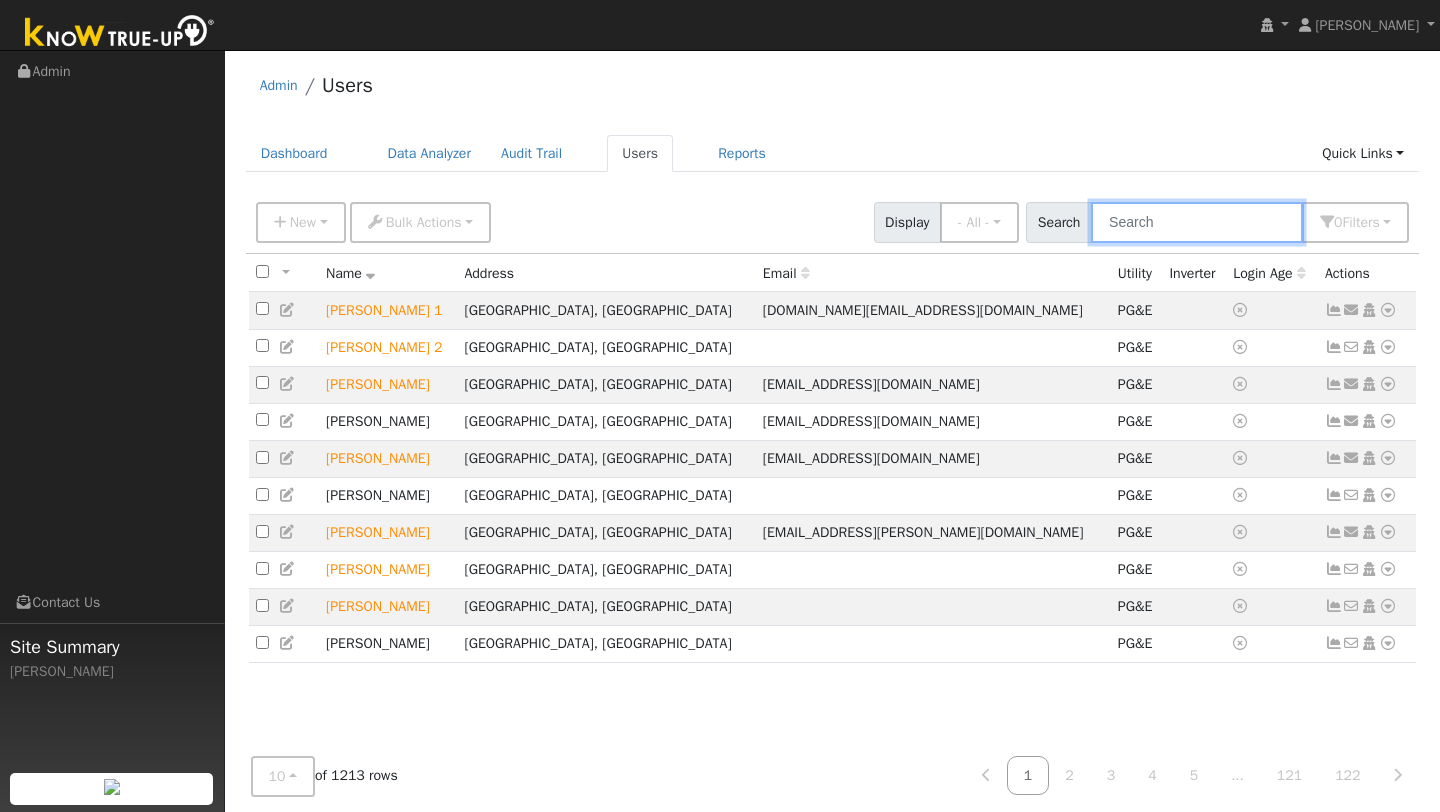 click at bounding box center [1197, 222] 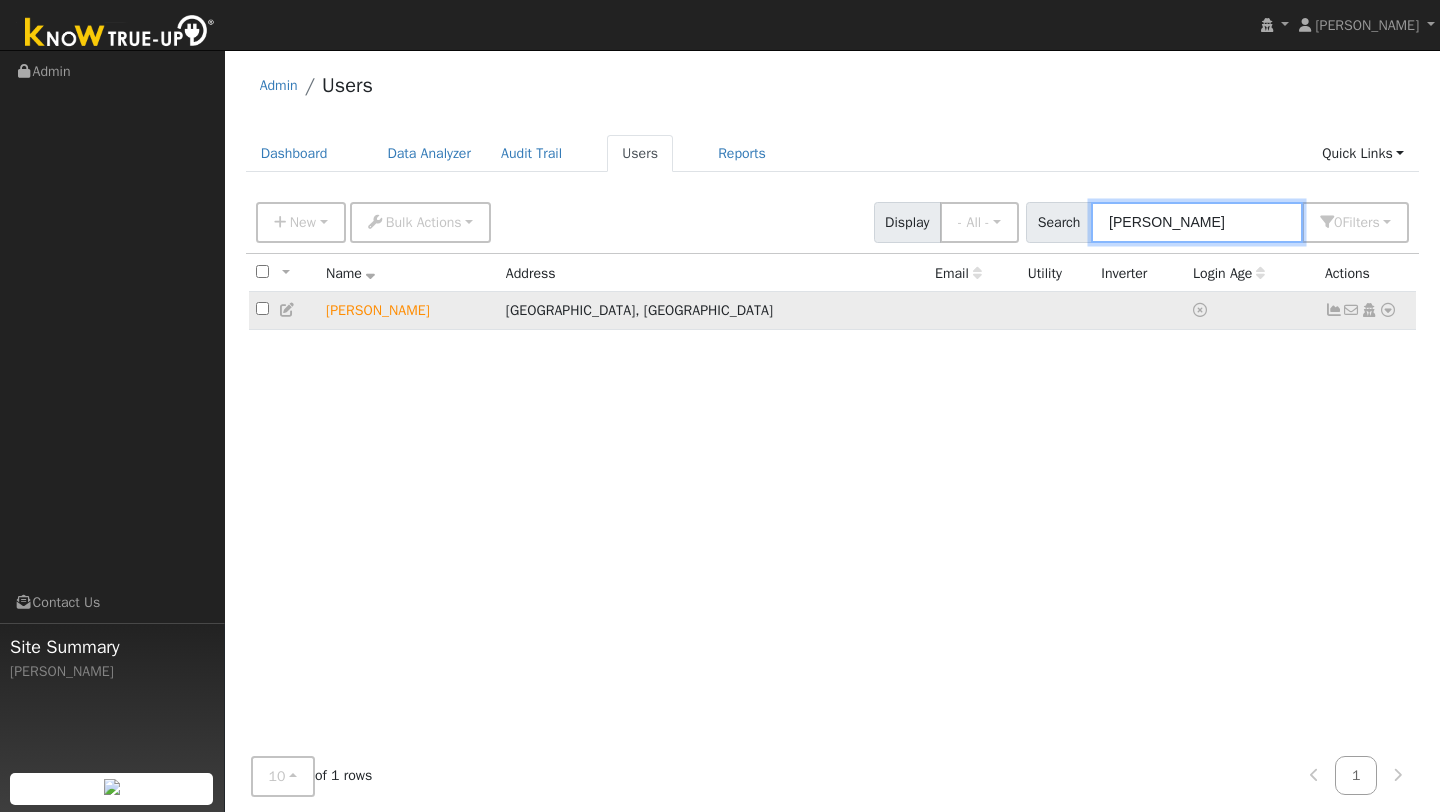 type on "[PERSON_NAME]" 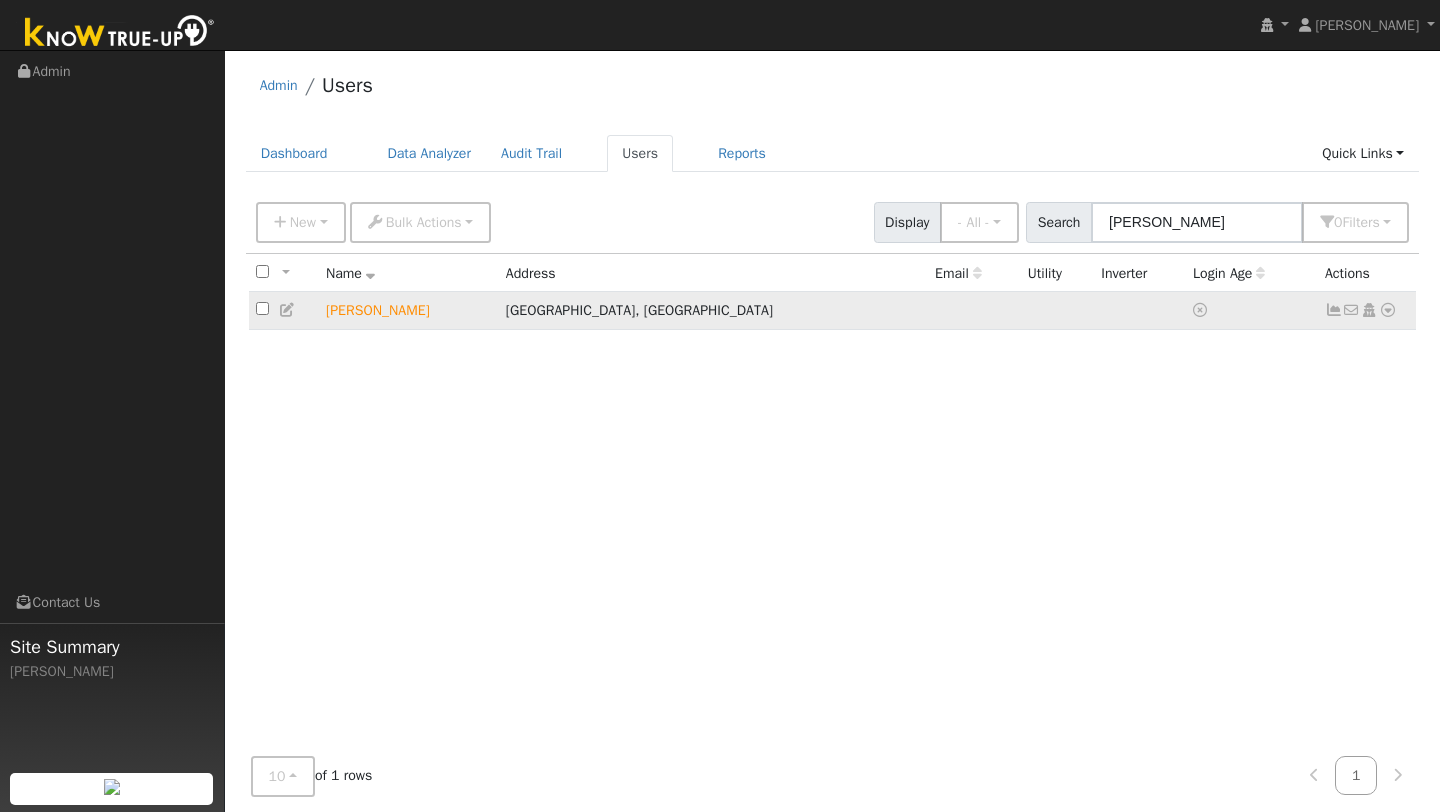 click at bounding box center [1388, 310] 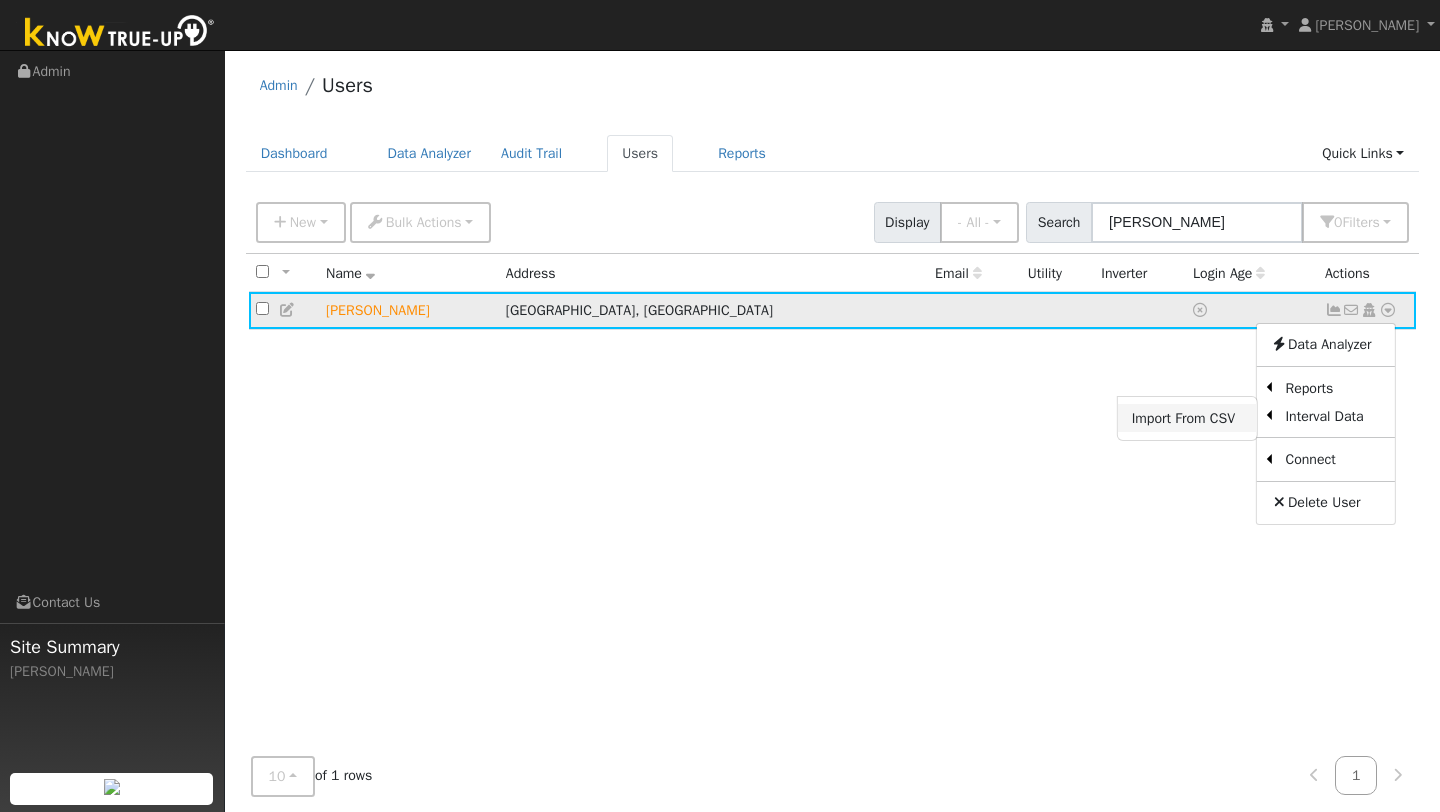 click on "Import From CSV" at bounding box center [1187, 418] 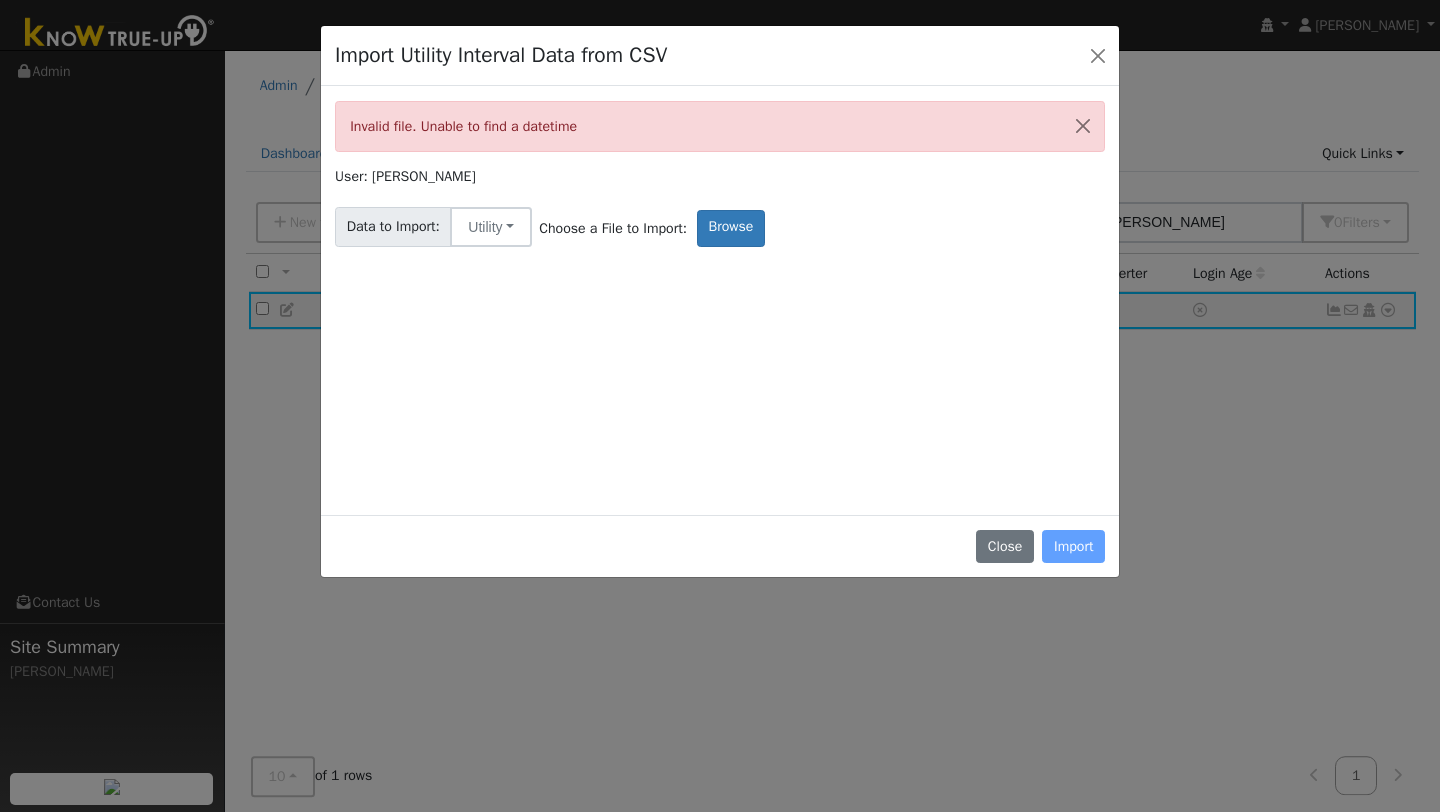 click on "Close Import" at bounding box center [720, 546] 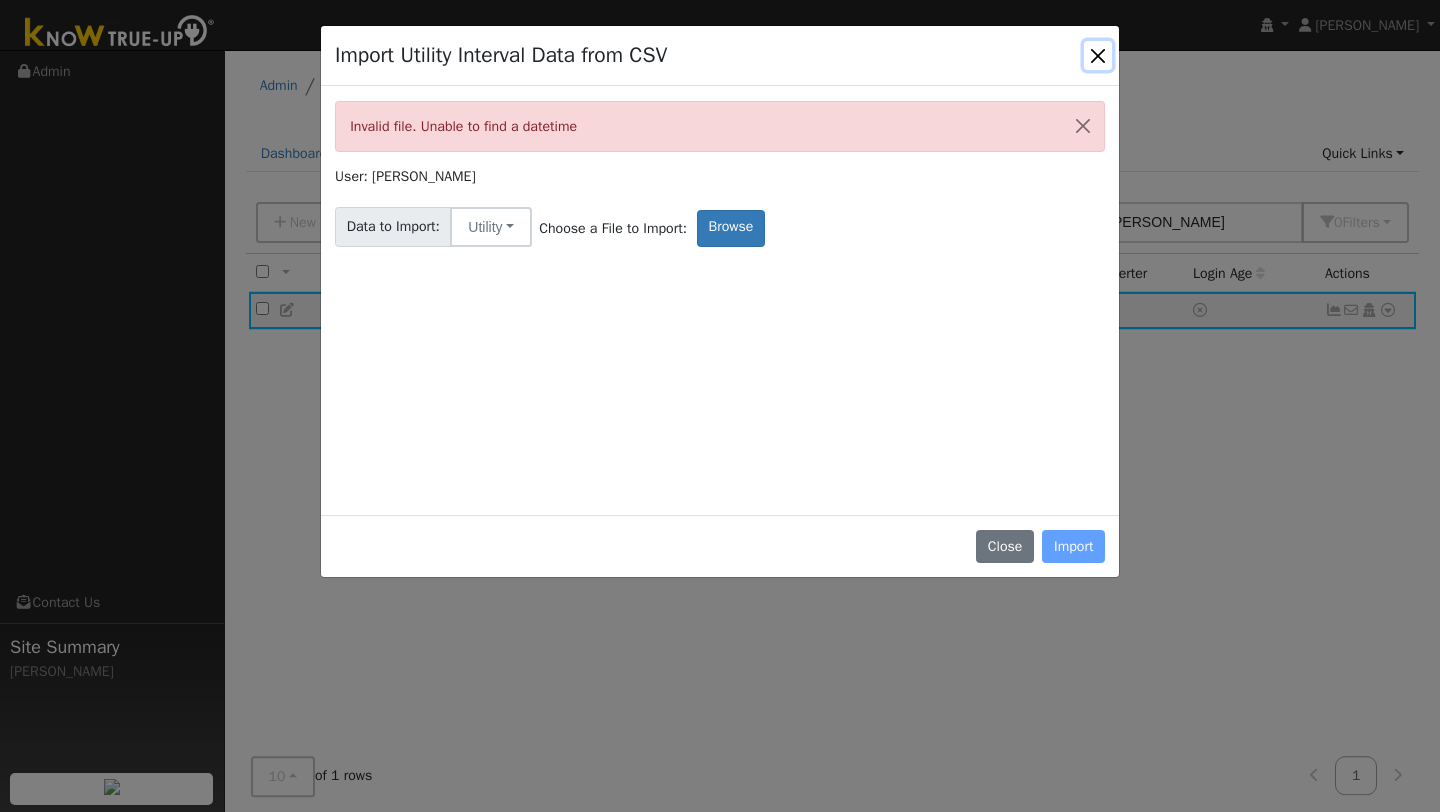 click at bounding box center (1098, 55) 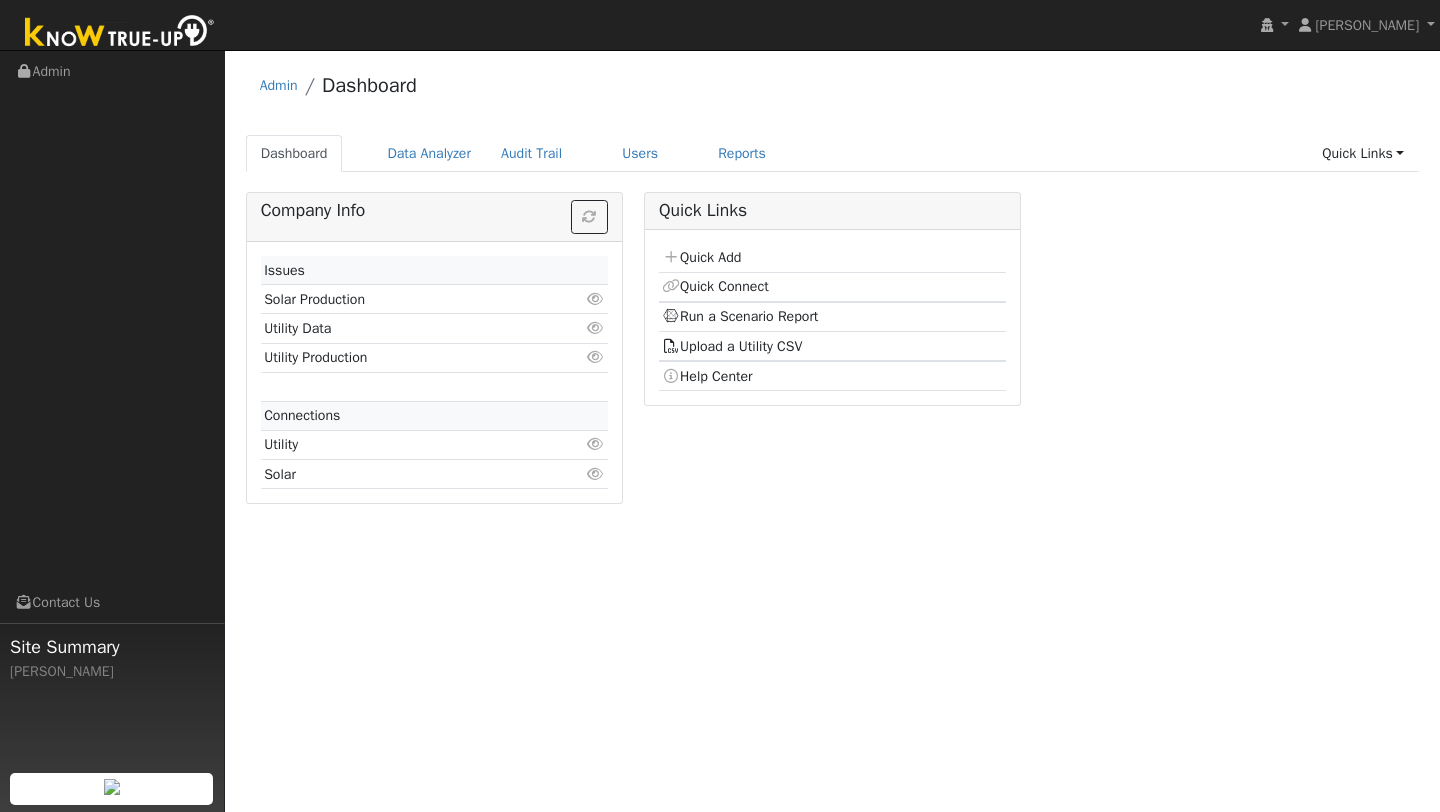 scroll, scrollTop: 0, scrollLeft: 0, axis: both 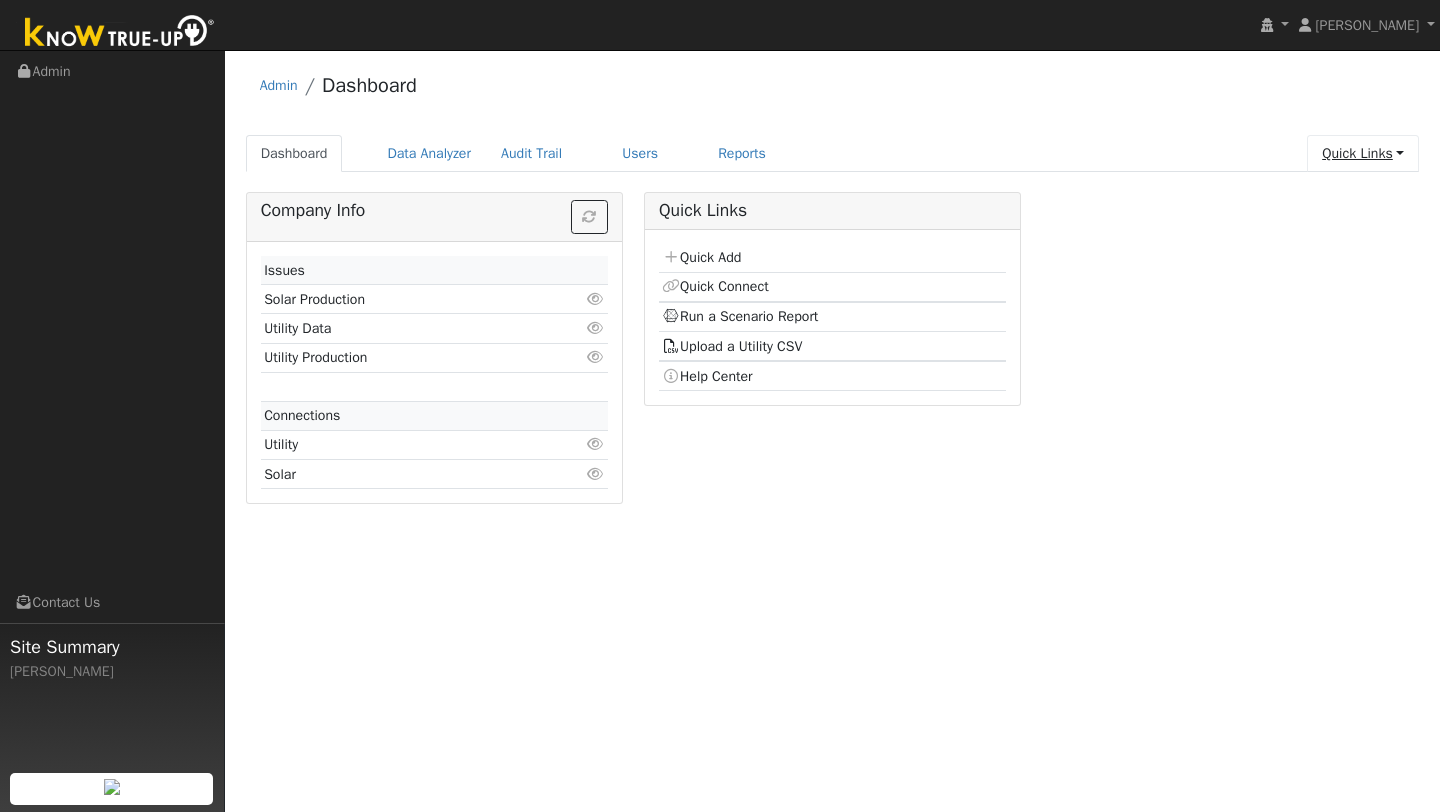 click on "Quick Links" at bounding box center [1363, 153] 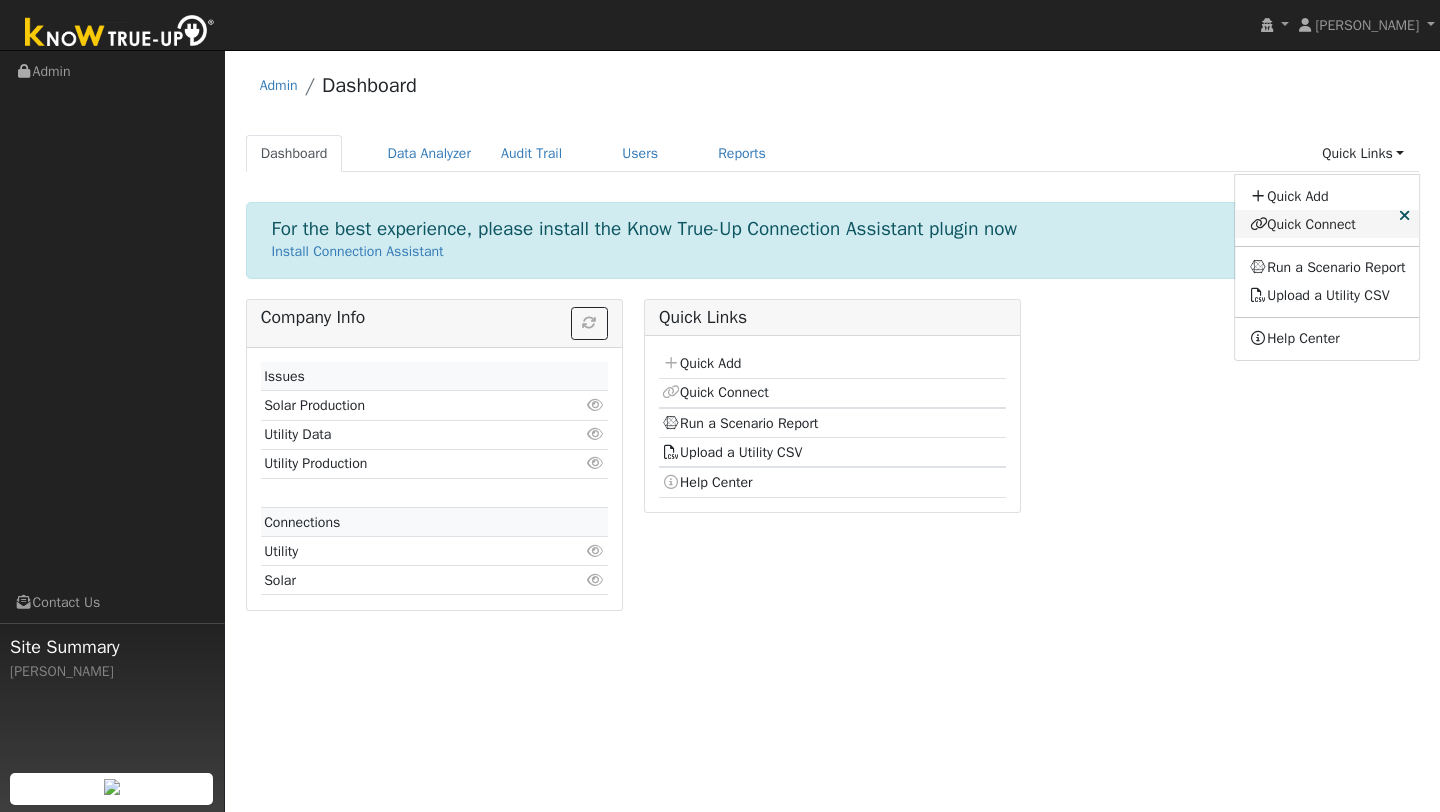 click on "Quick Connect" at bounding box center [1328, 224] 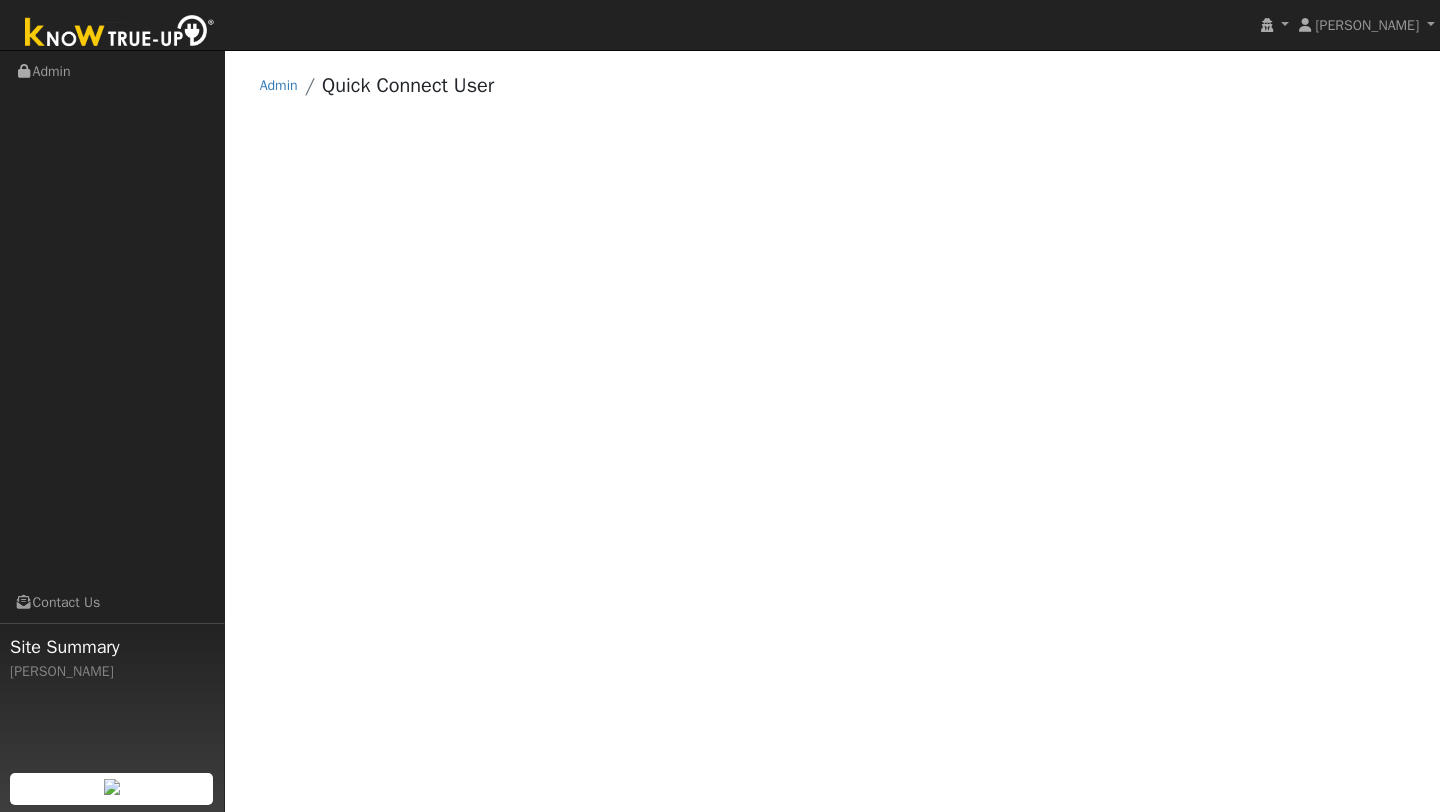 scroll, scrollTop: 0, scrollLeft: 0, axis: both 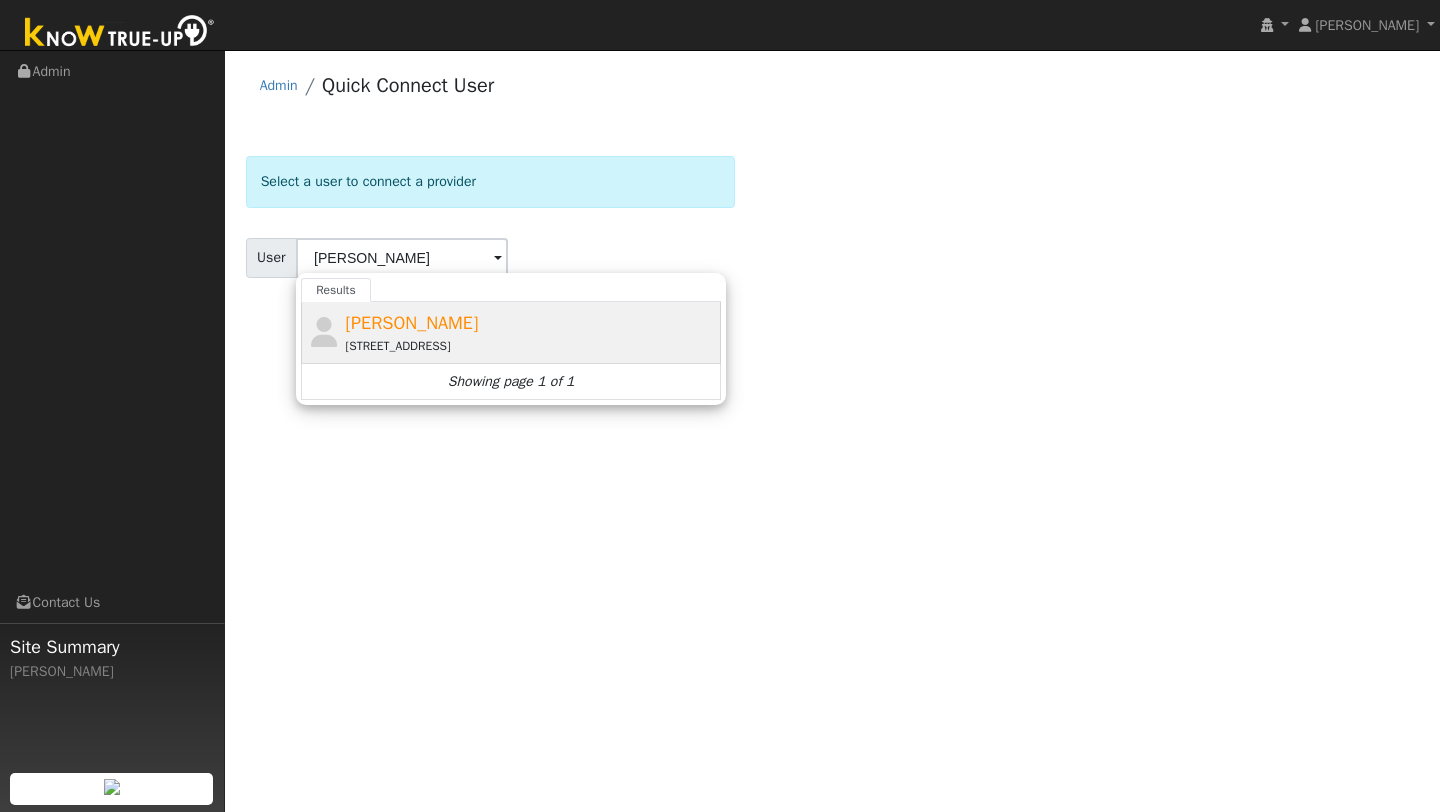 click on "[STREET_ADDRESS]" at bounding box center [531, 346] 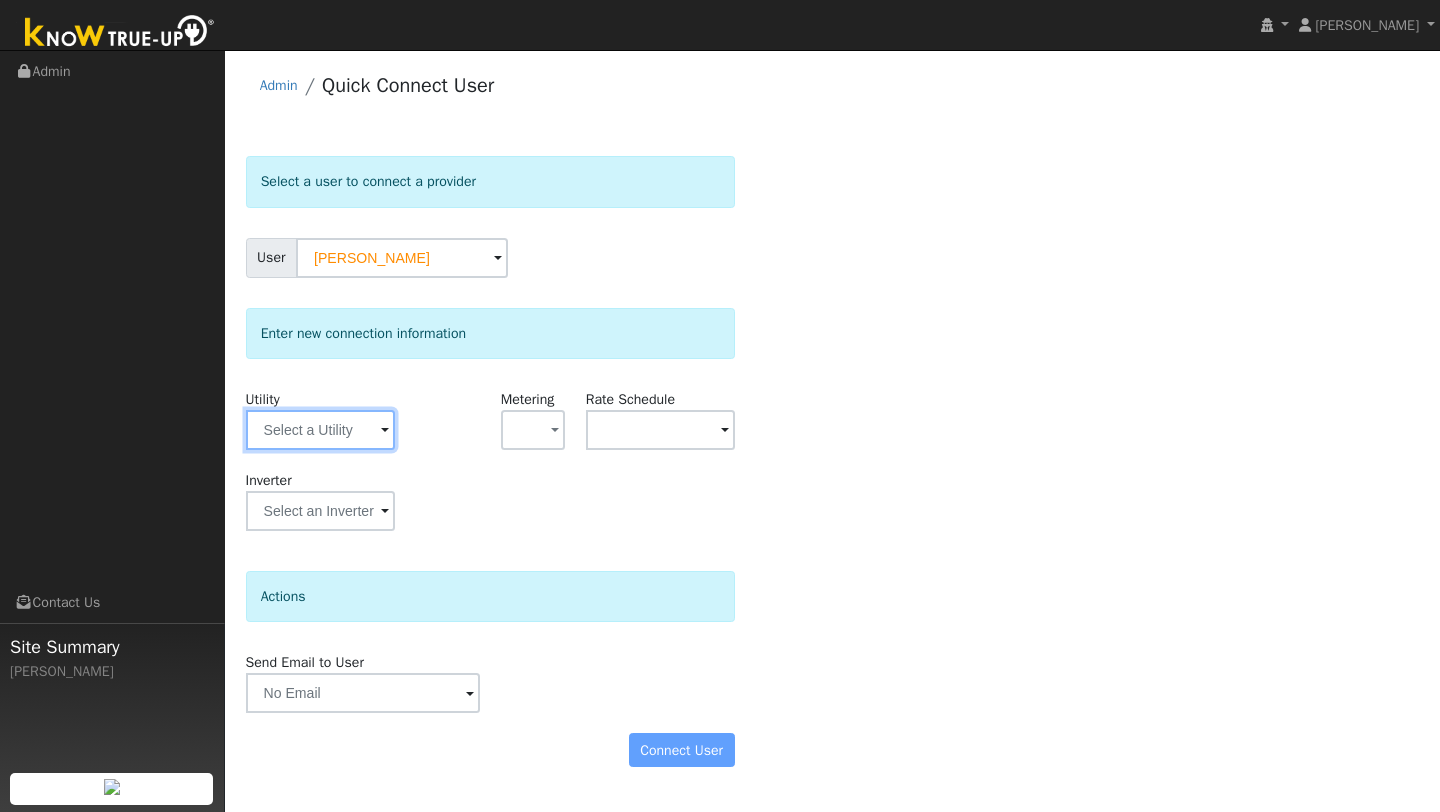 click at bounding box center [320, 430] 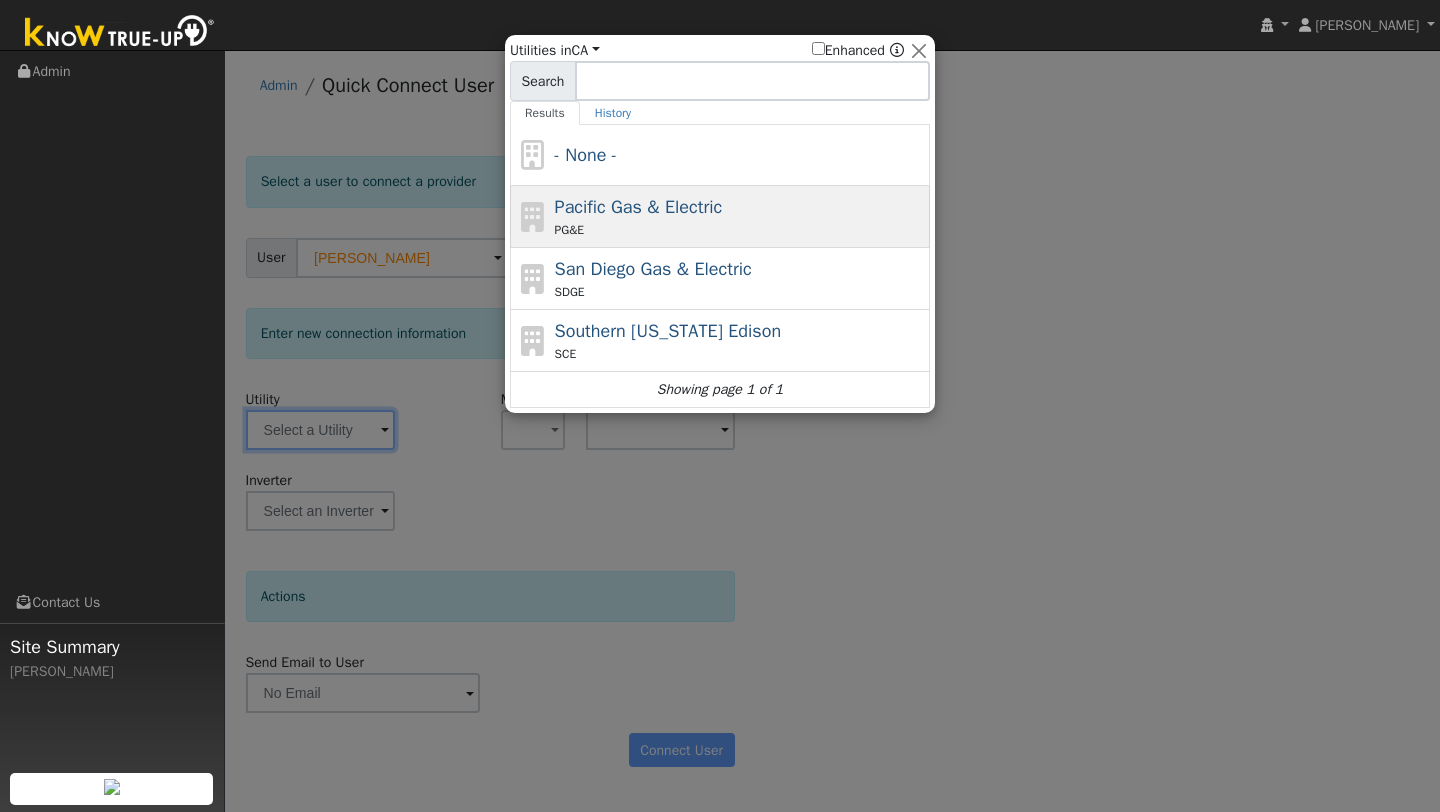 click on "Pacific Gas & Electric PG&E" 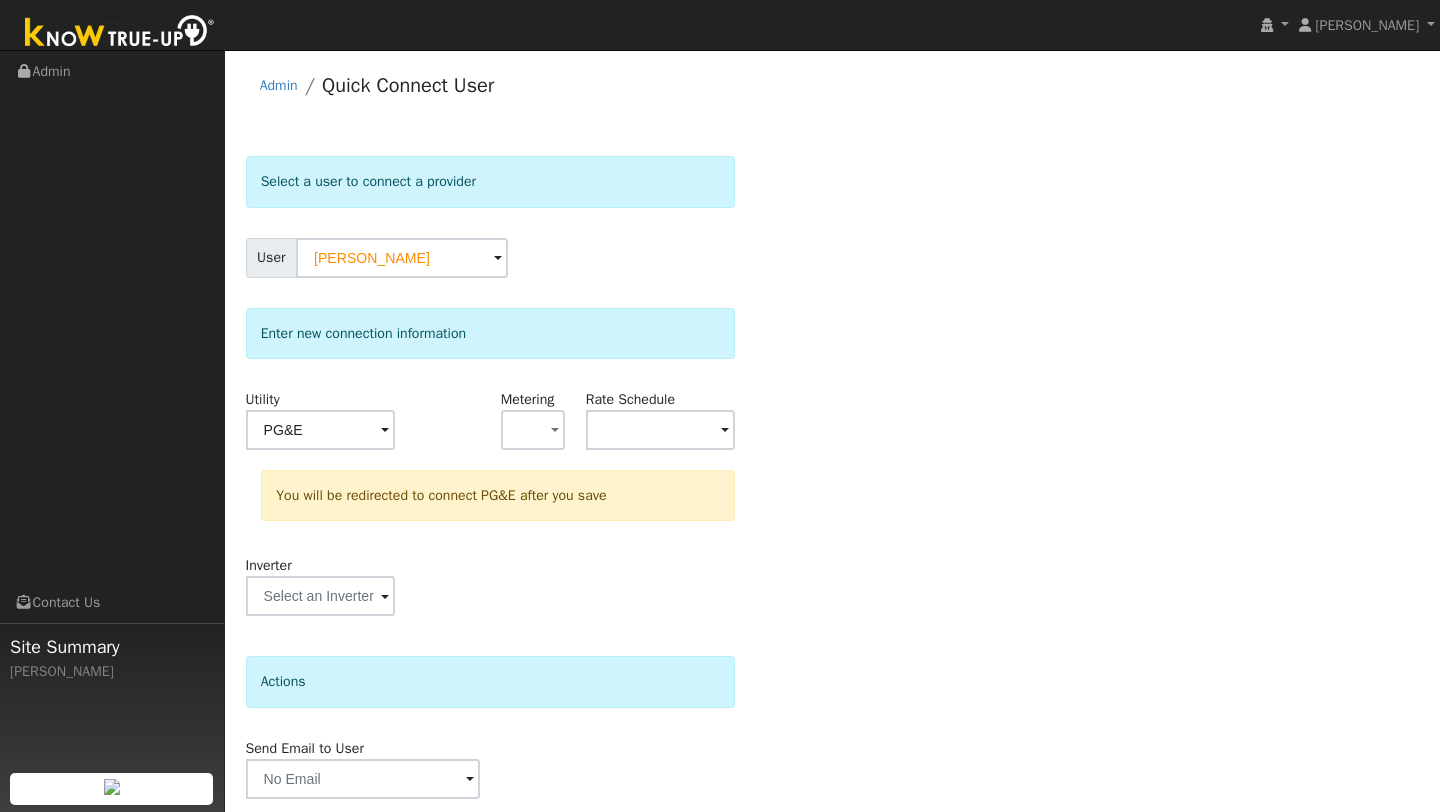 scroll, scrollTop: 70, scrollLeft: 0, axis: vertical 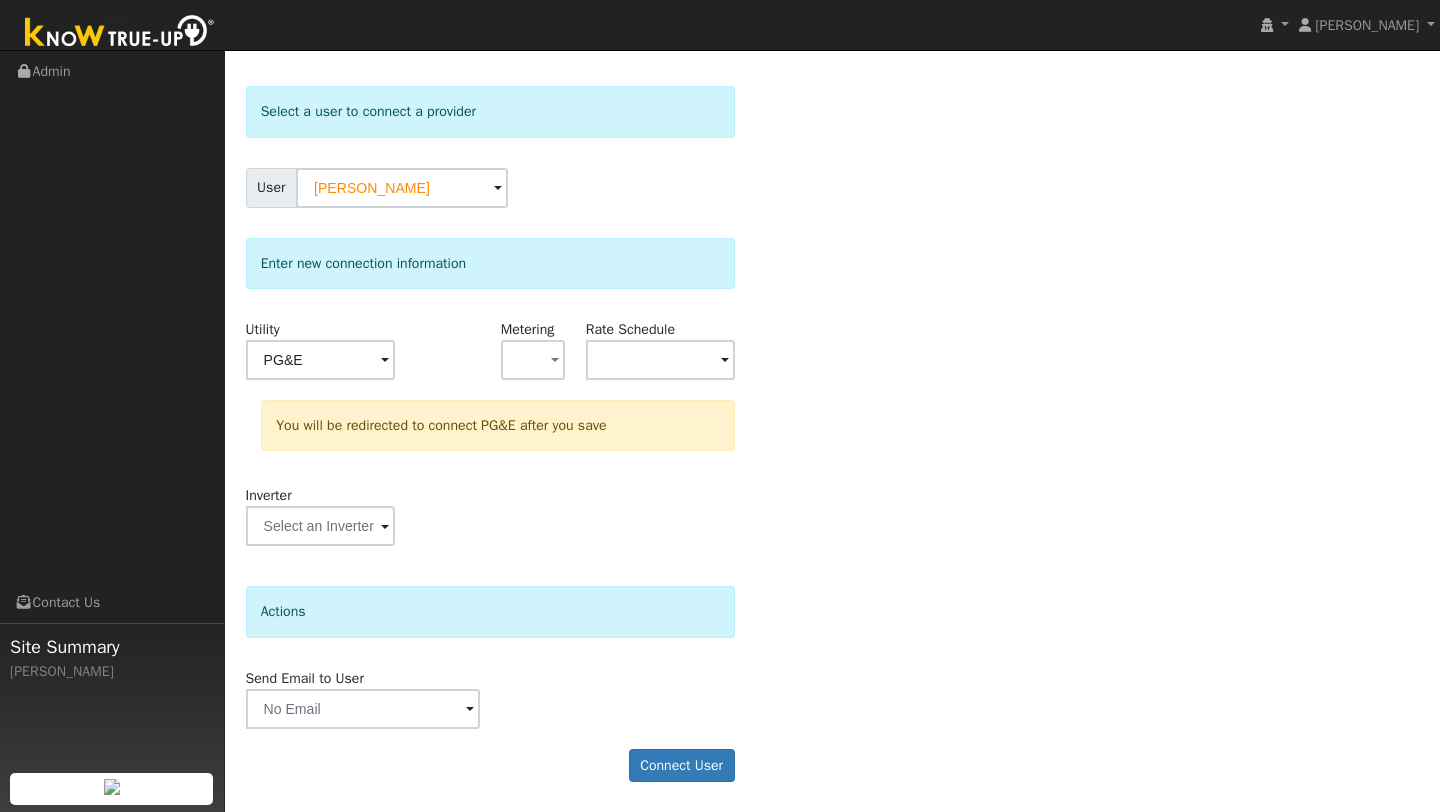 click on "Select a user to connect a provider User [PERSON_NAME] Account   Default Account Default Account [STREET_ADDRESS] Primary Account Enter new connection information Utility PG&E Metering - None - NEM NBT  Rate Schedule  You will be redirected to connect PG&E after you save Inverter Disconnecting . Do you also want to delete all of the  data?  - Delete data if disconnecting or connecting to different data.  - Keep data if reconnecting to same data.  Be careful: this cannot be undone.  Cancel  No  Yes Actions Send Email to User Delete Email Template Are you sure you want to delete ? Cancel Delete Connect User" 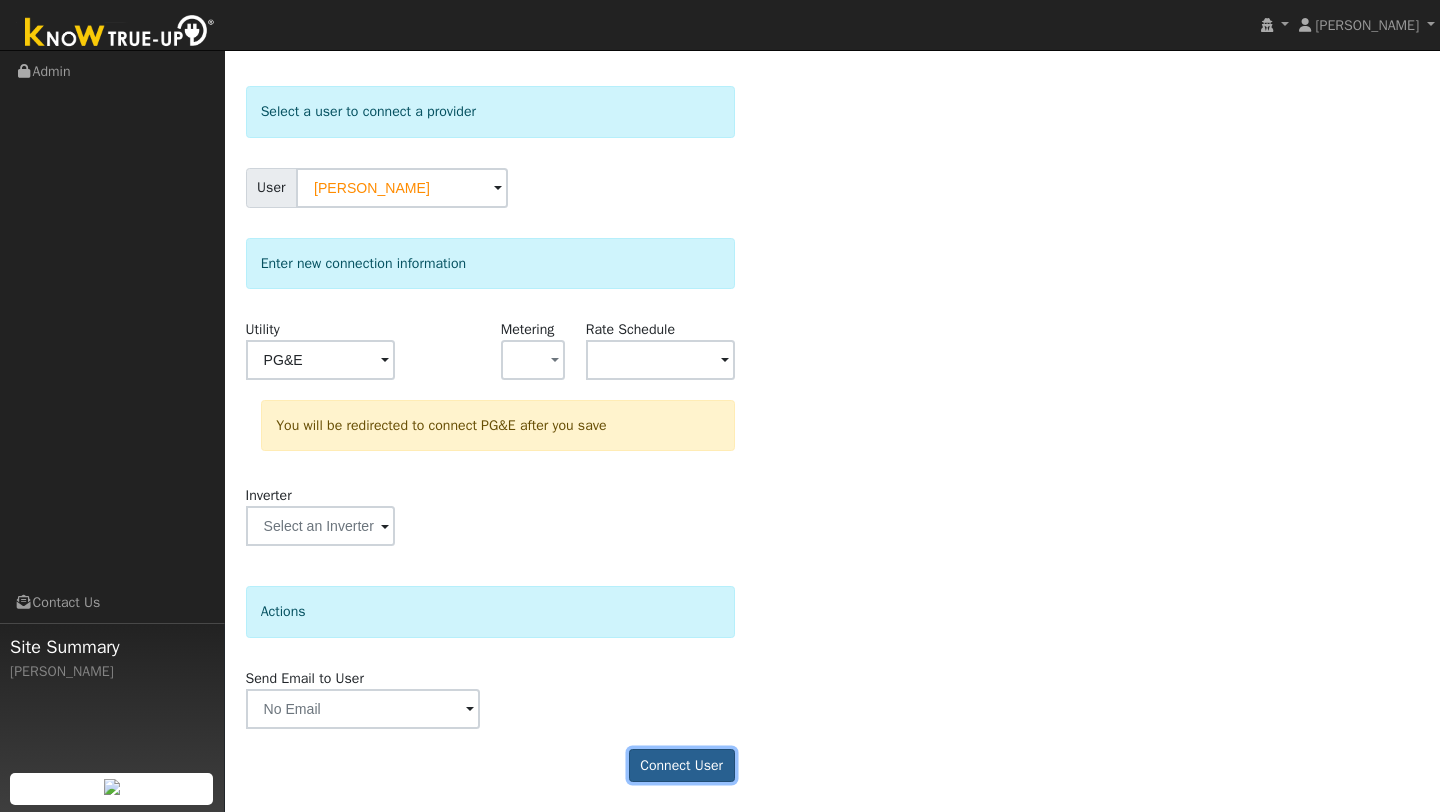 click on "Connect User" at bounding box center (682, 766) 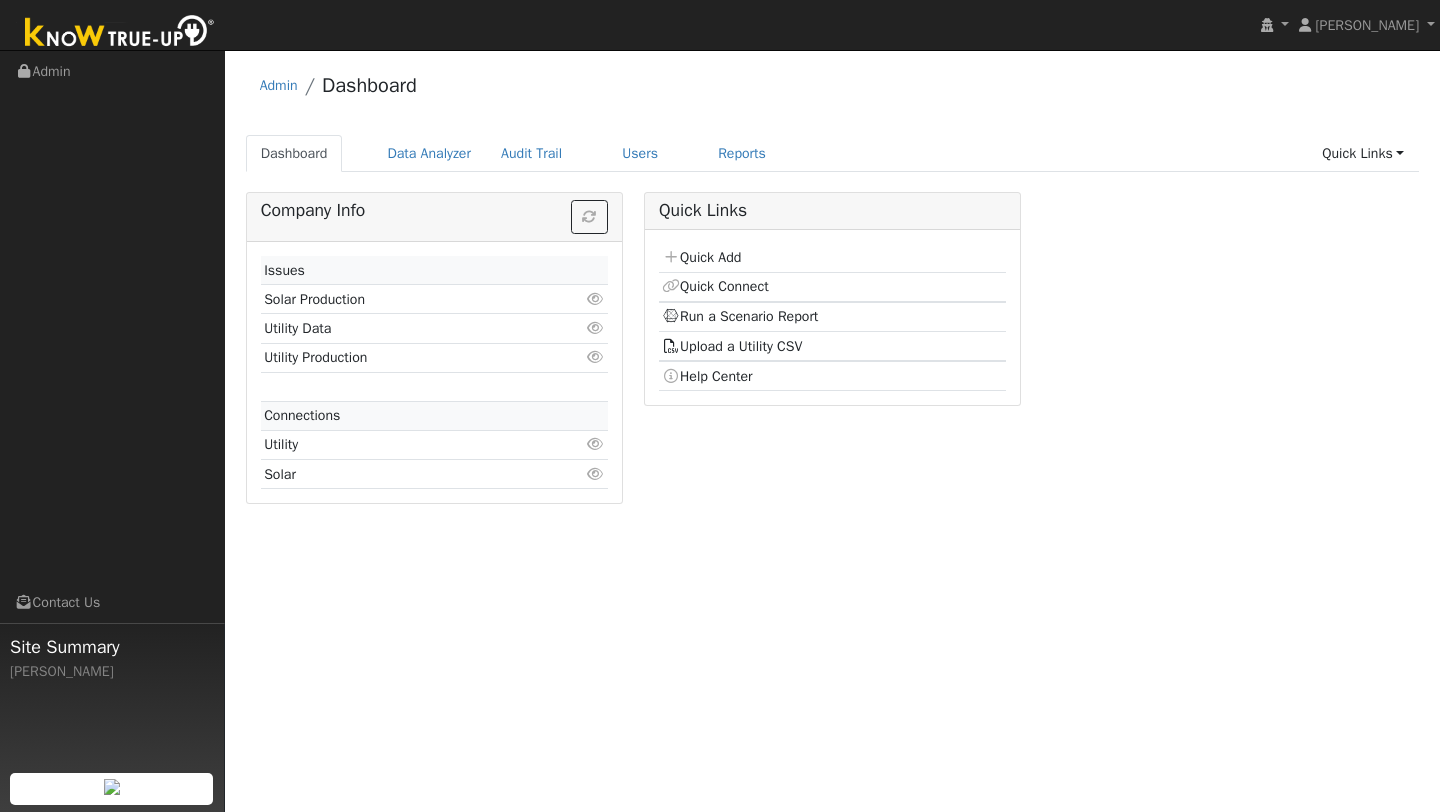 scroll, scrollTop: 0, scrollLeft: 0, axis: both 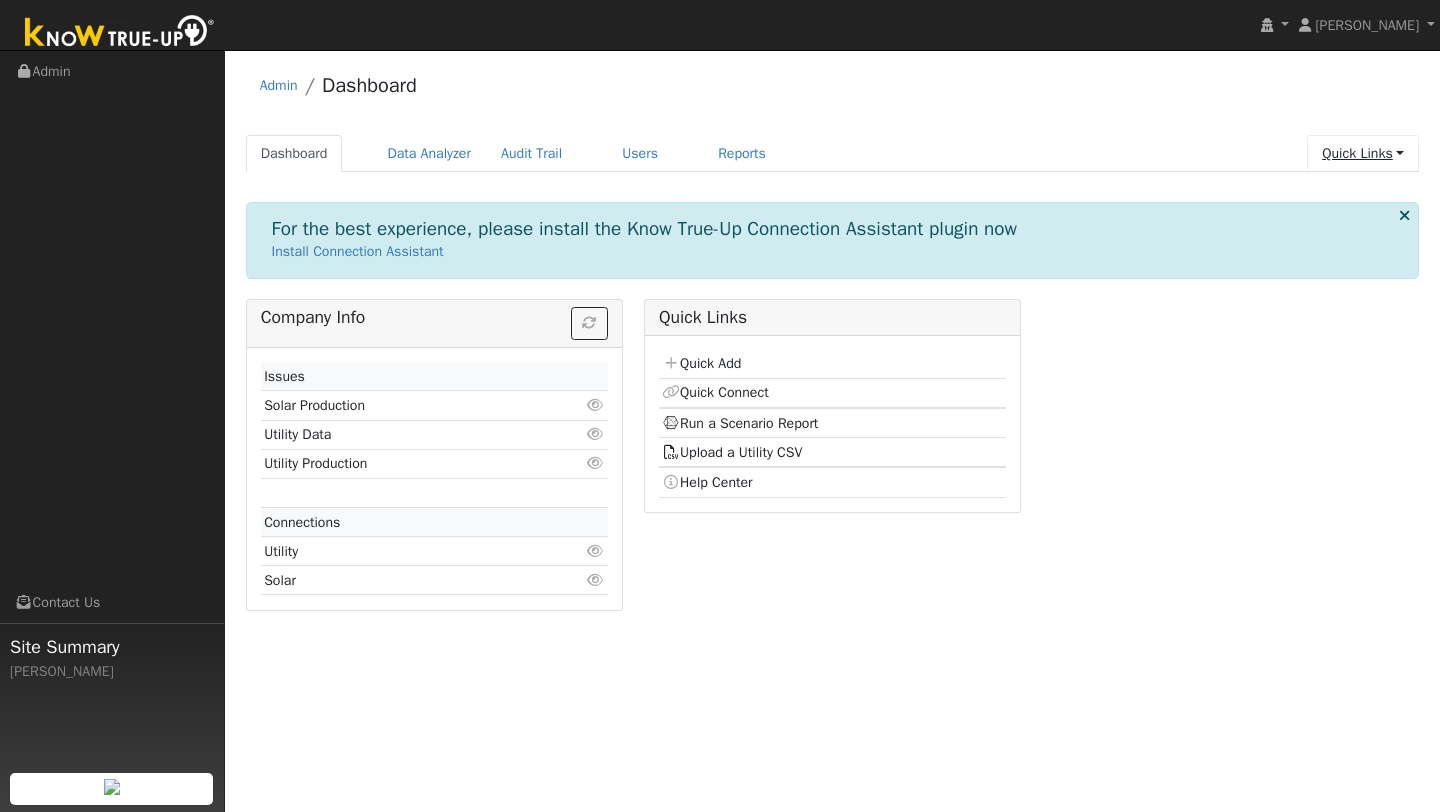 click on "Quick Links" at bounding box center [1363, 153] 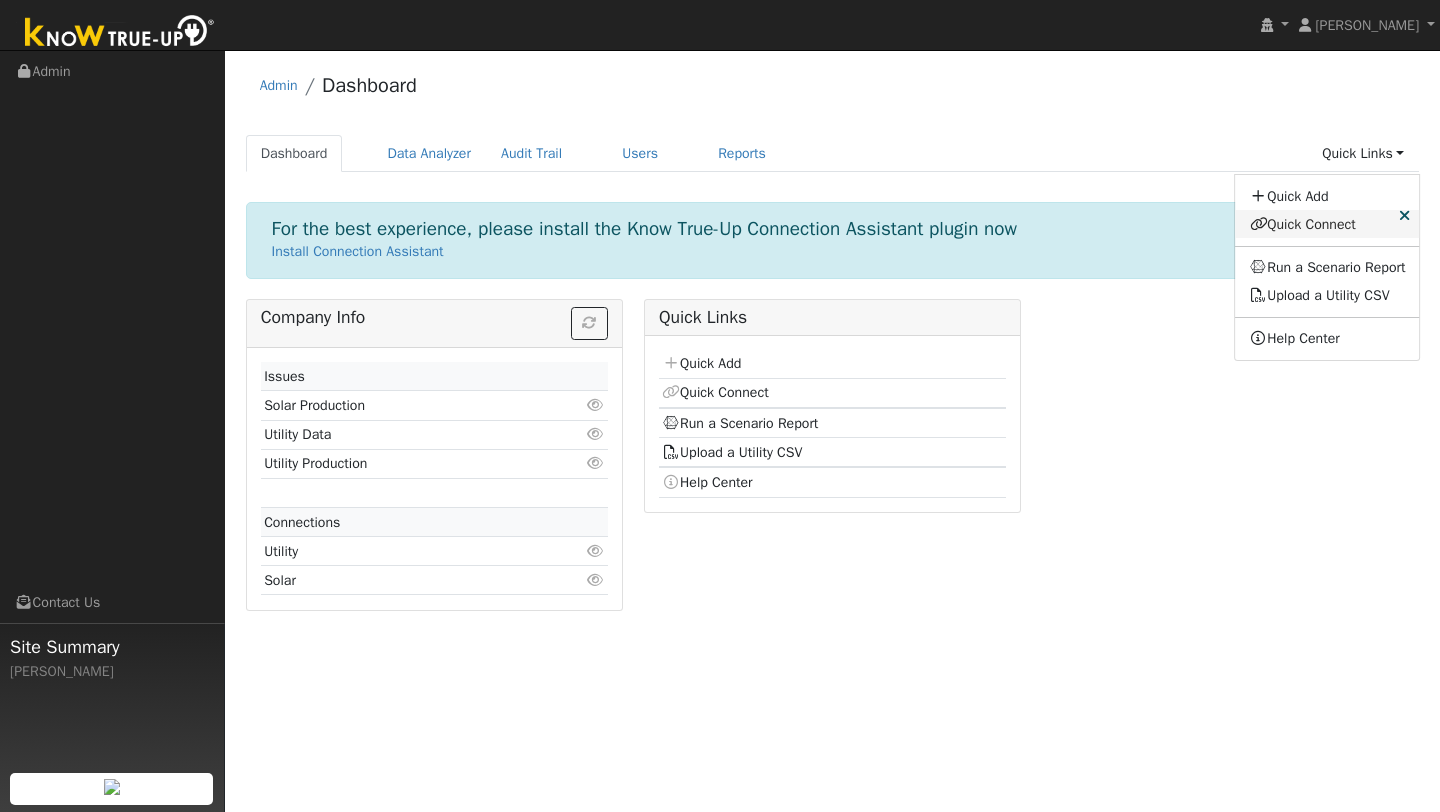 click on "Quick Connect" at bounding box center (1328, 224) 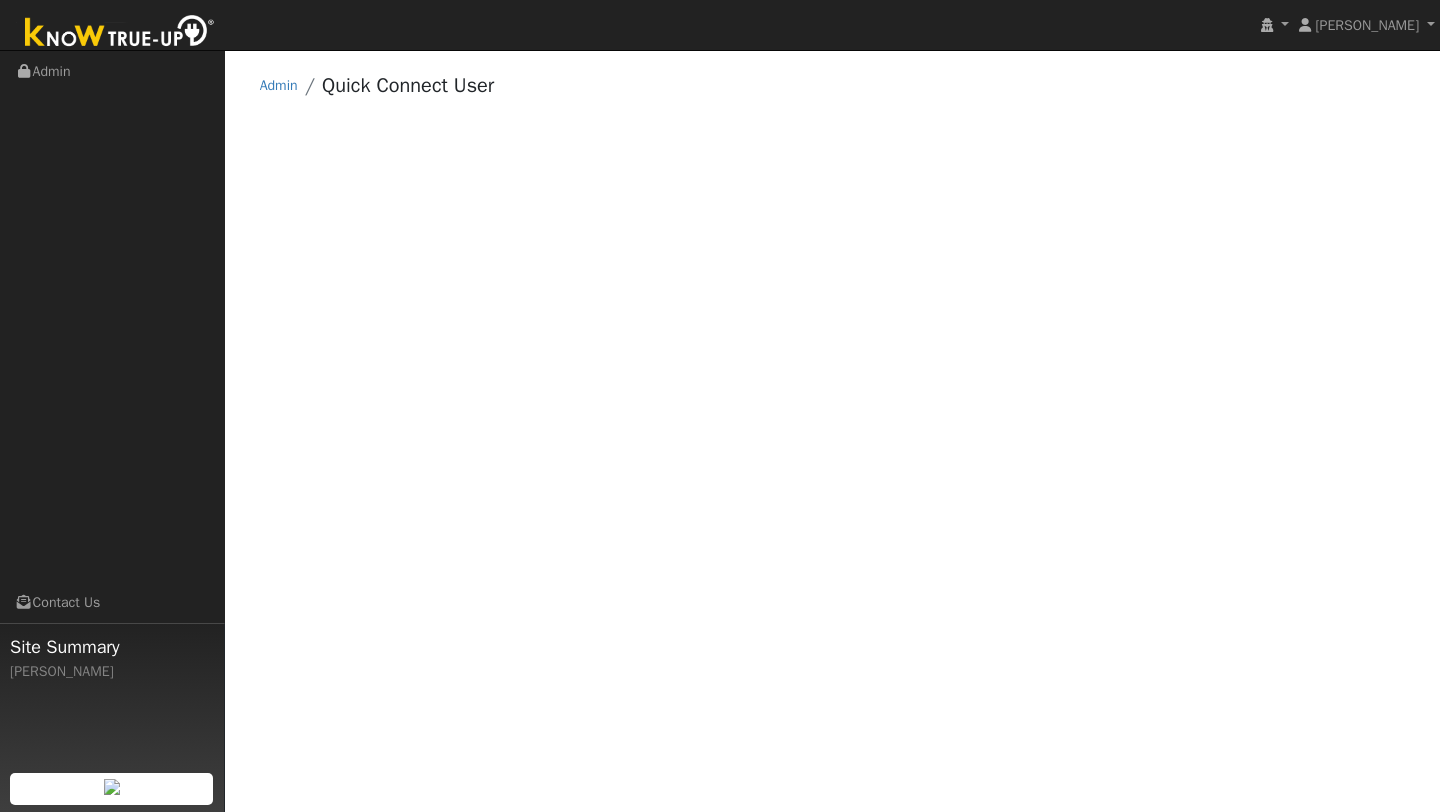 scroll, scrollTop: 0, scrollLeft: 0, axis: both 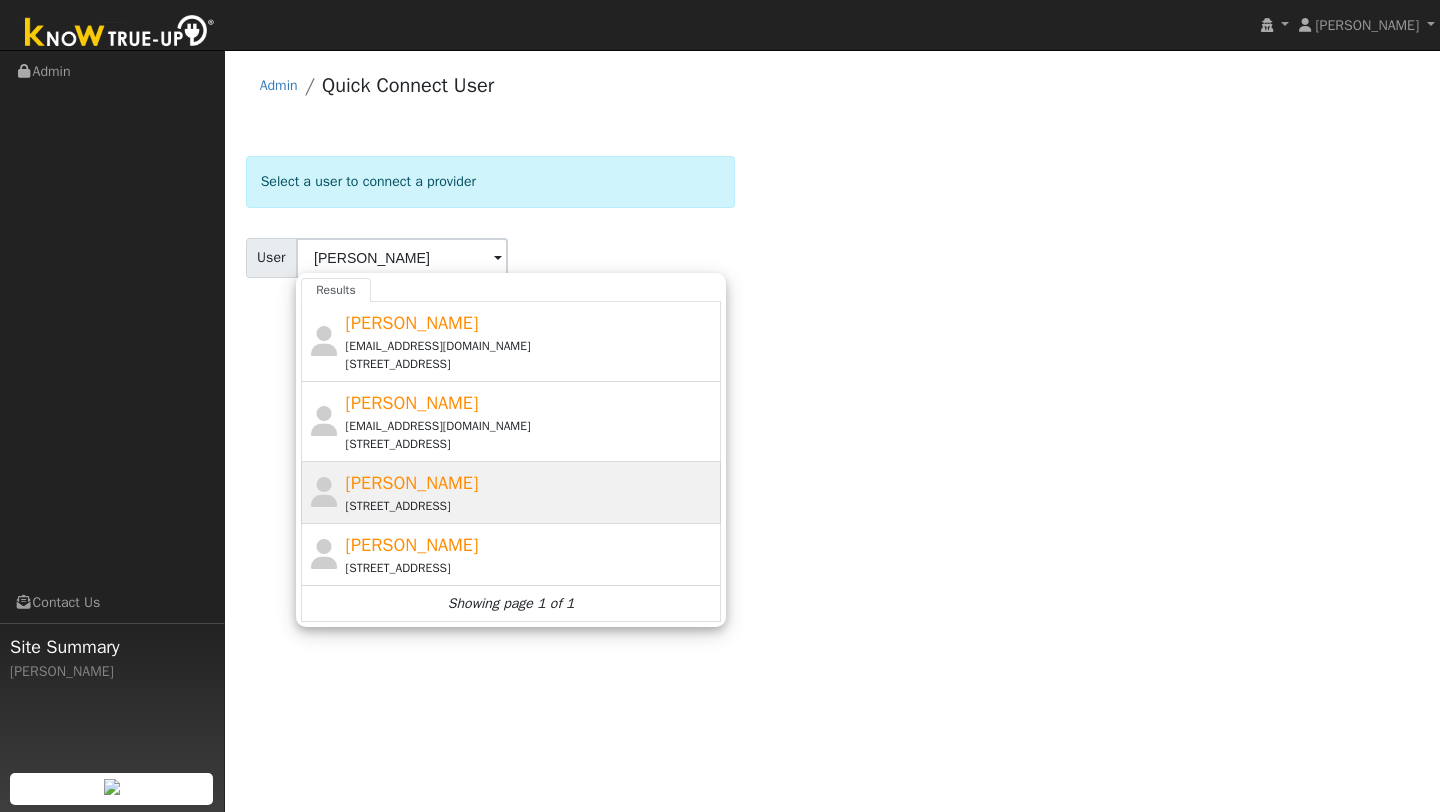 click on "[PERSON_NAME]" at bounding box center (412, 483) 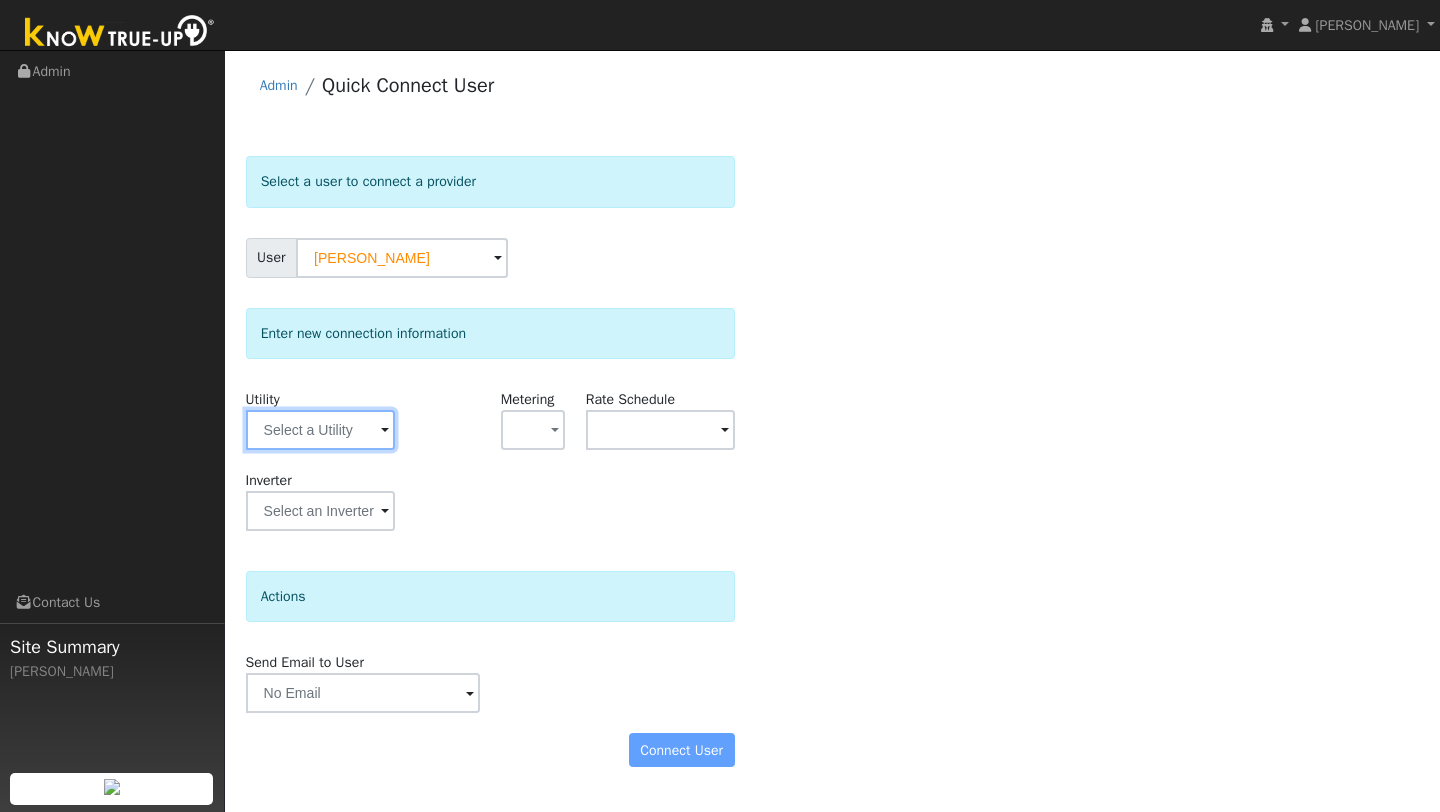 click at bounding box center (320, 430) 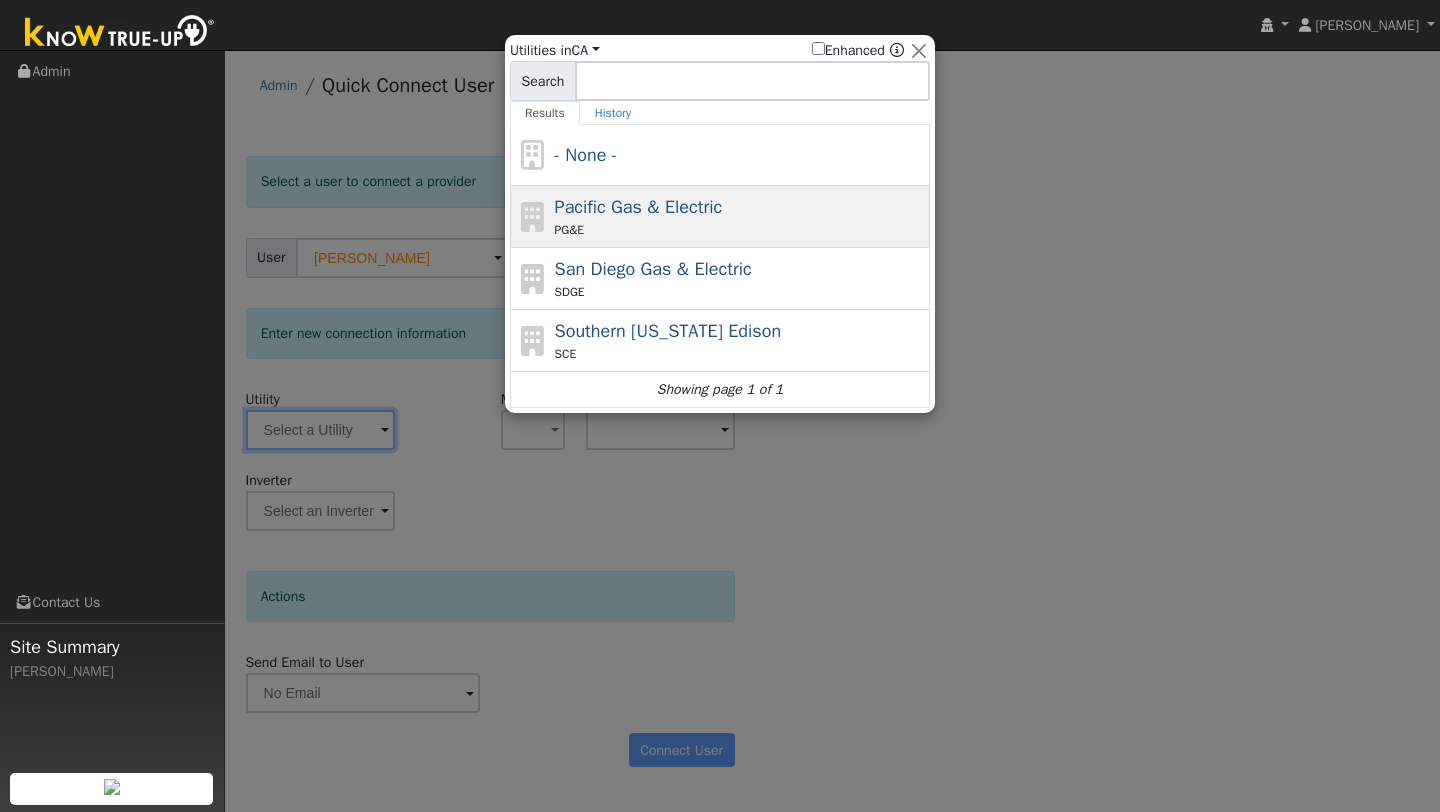 click at bounding box center (533, 217) 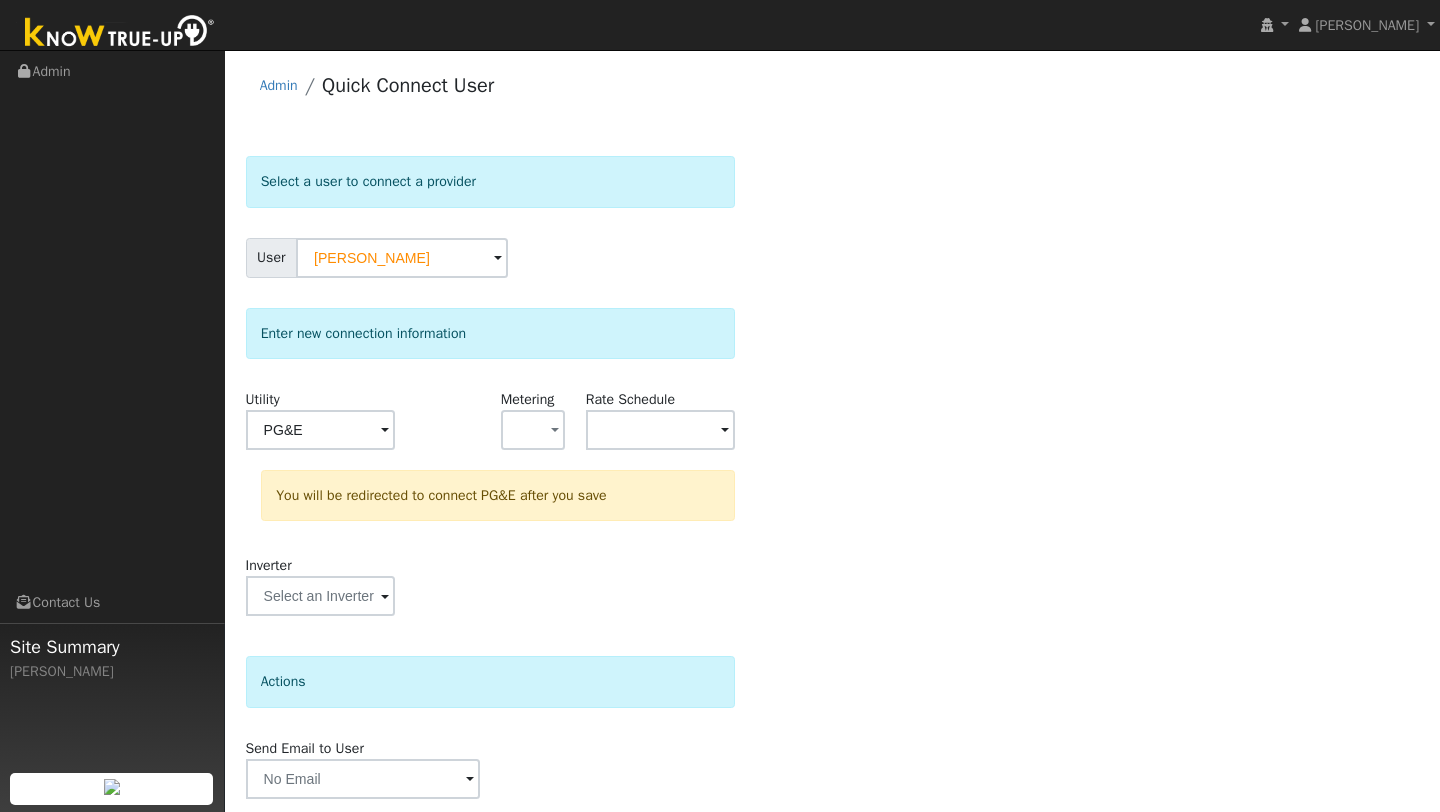 scroll, scrollTop: 70, scrollLeft: 0, axis: vertical 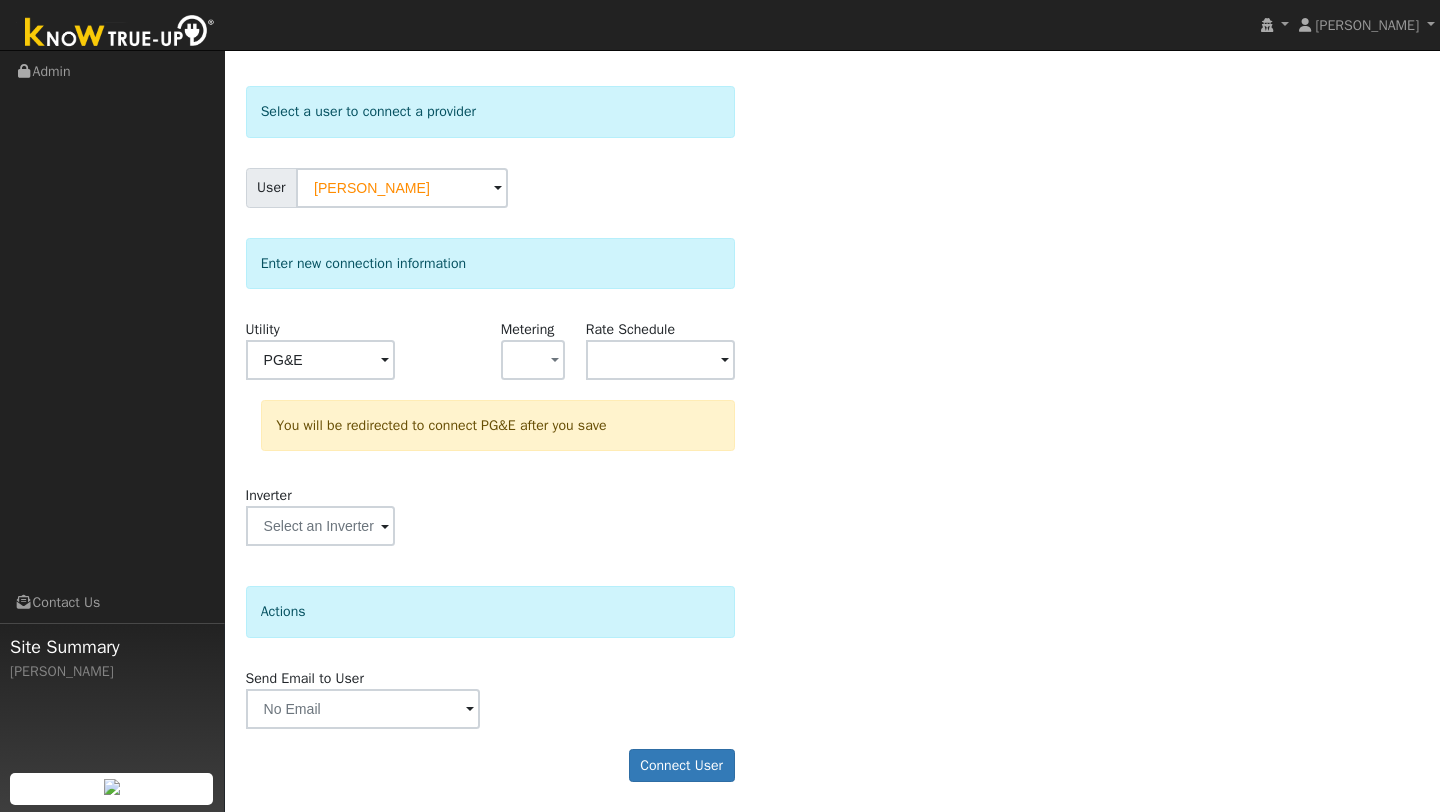 click on "Select a user to connect a provider User [PERSON_NAME] Account   Default Account Default Account [STREET_ADDRESS] Primary Account Enter new connection information Utility PG&E Metering - None - NEM NBT  Rate Schedule  You will be redirected to connect PG&E after you save Inverter Disconnecting . Do you also want to delete all of the  data?  - Delete data if disconnecting or connecting to different data.  - Keep data if reconnecting to same data.  Be careful: this cannot be undone.  Cancel  No  Yes Actions Send Email to User Delete Email Template Are you sure you want to delete ? Cancel Delete Connect User" 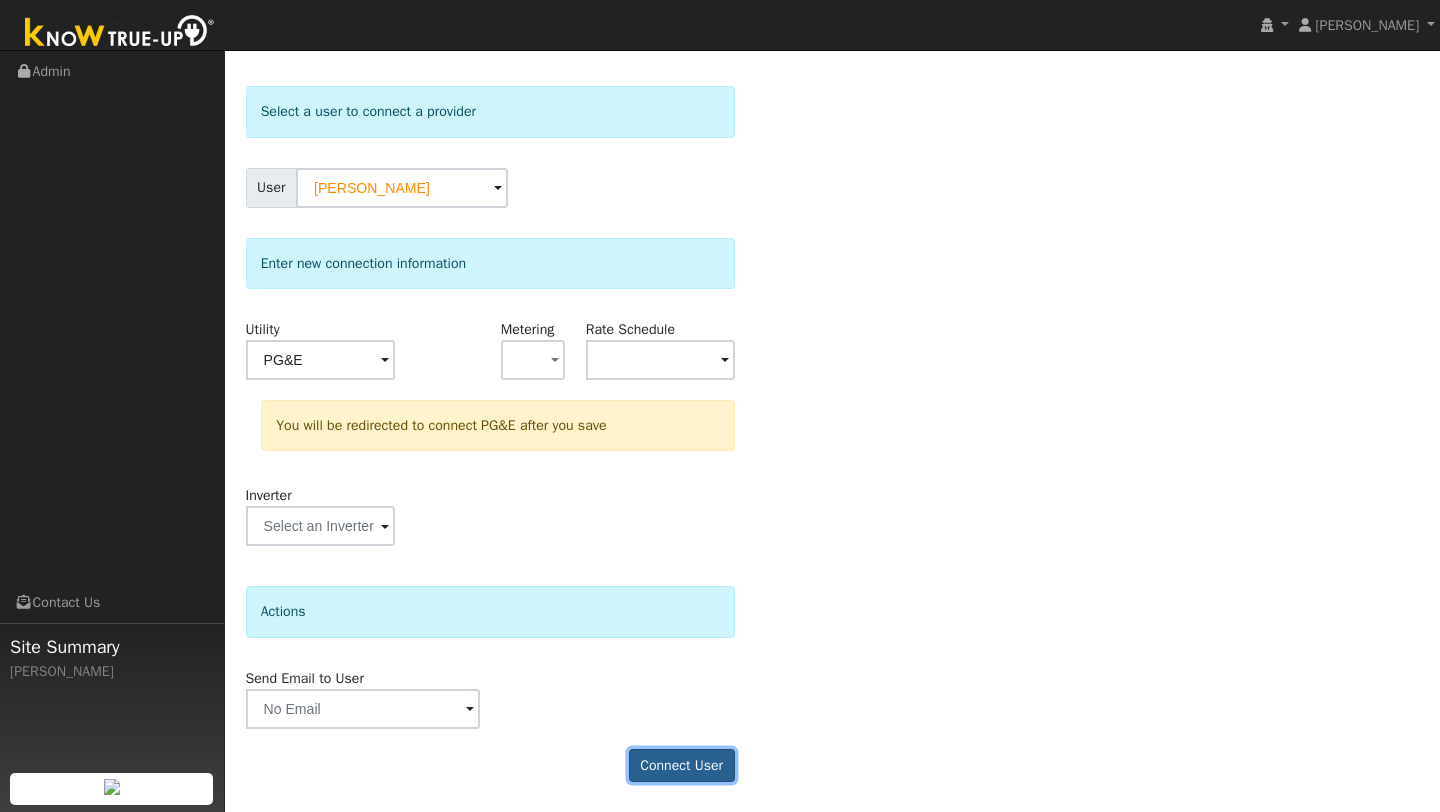 click on "Connect User" at bounding box center (682, 766) 